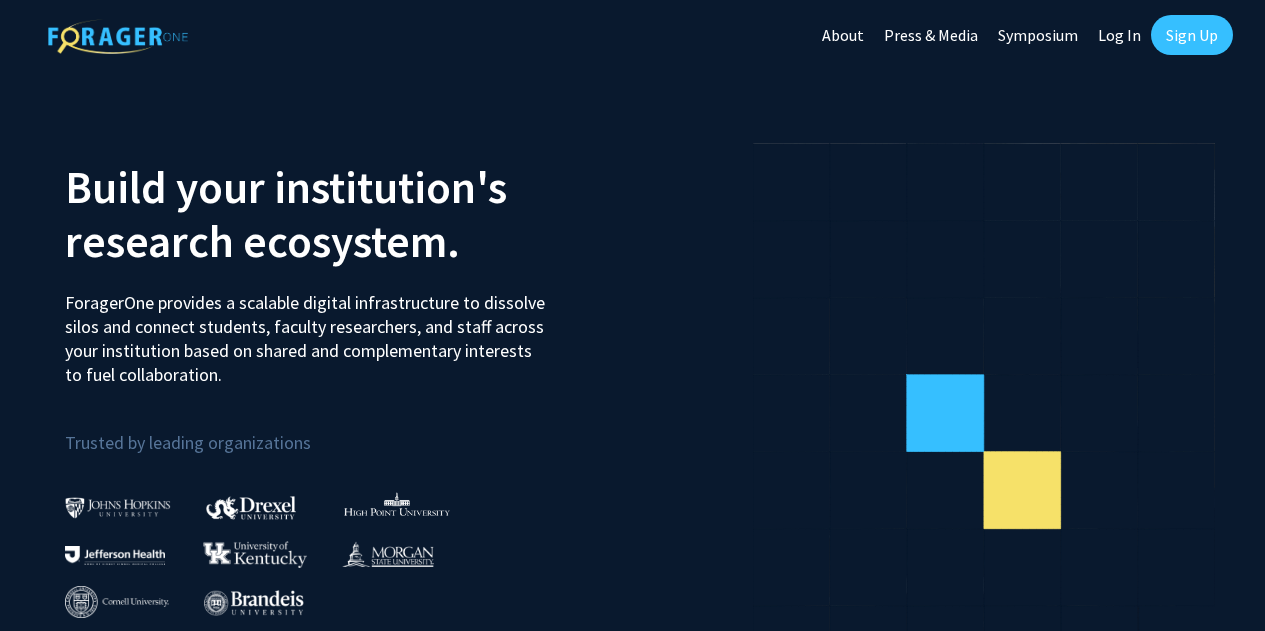 scroll, scrollTop: 0, scrollLeft: 0, axis: both 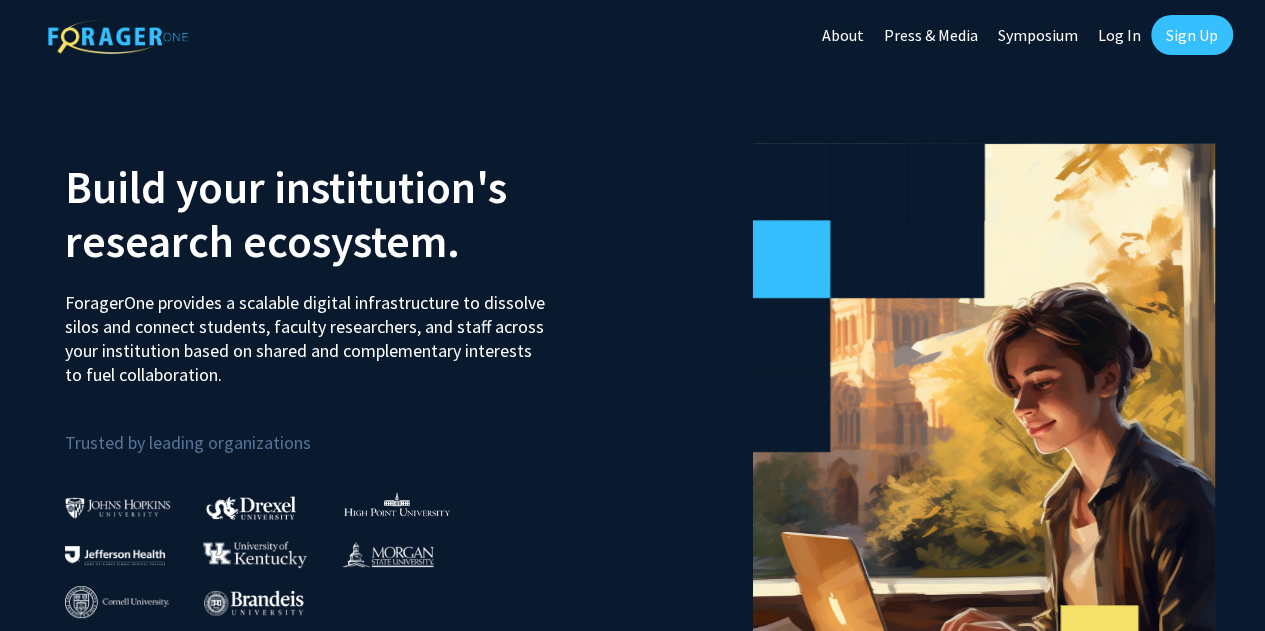 click on "Sign Up" 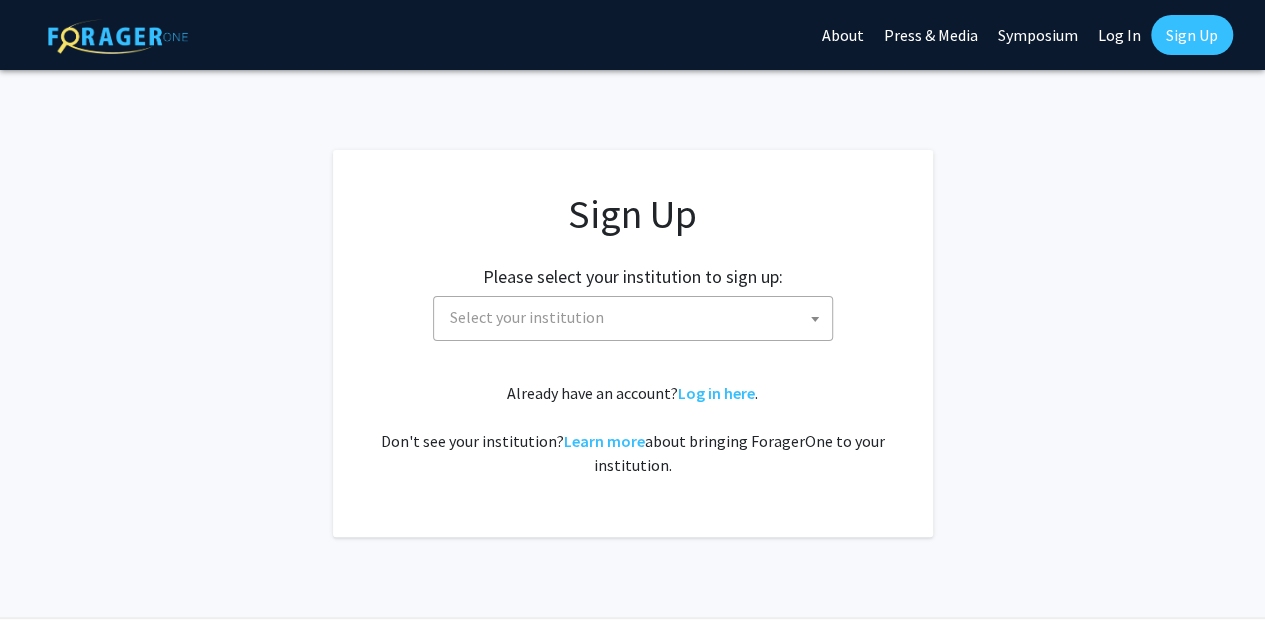 click on "Select your institution" at bounding box center (637, 317) 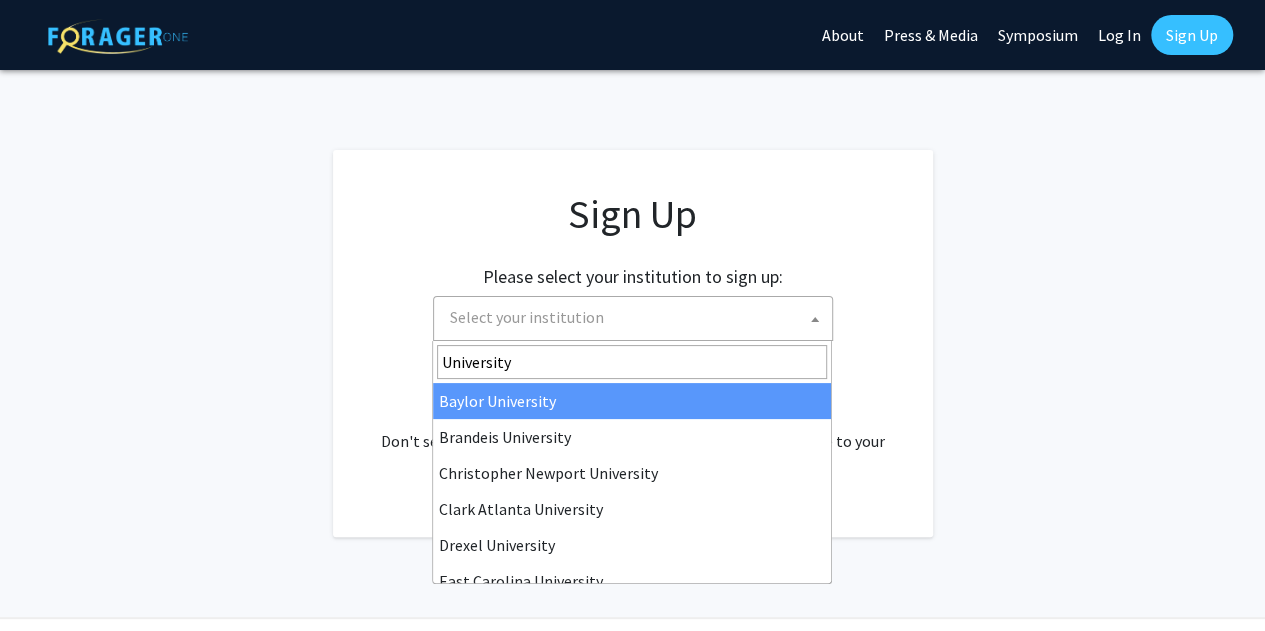 type on "University" 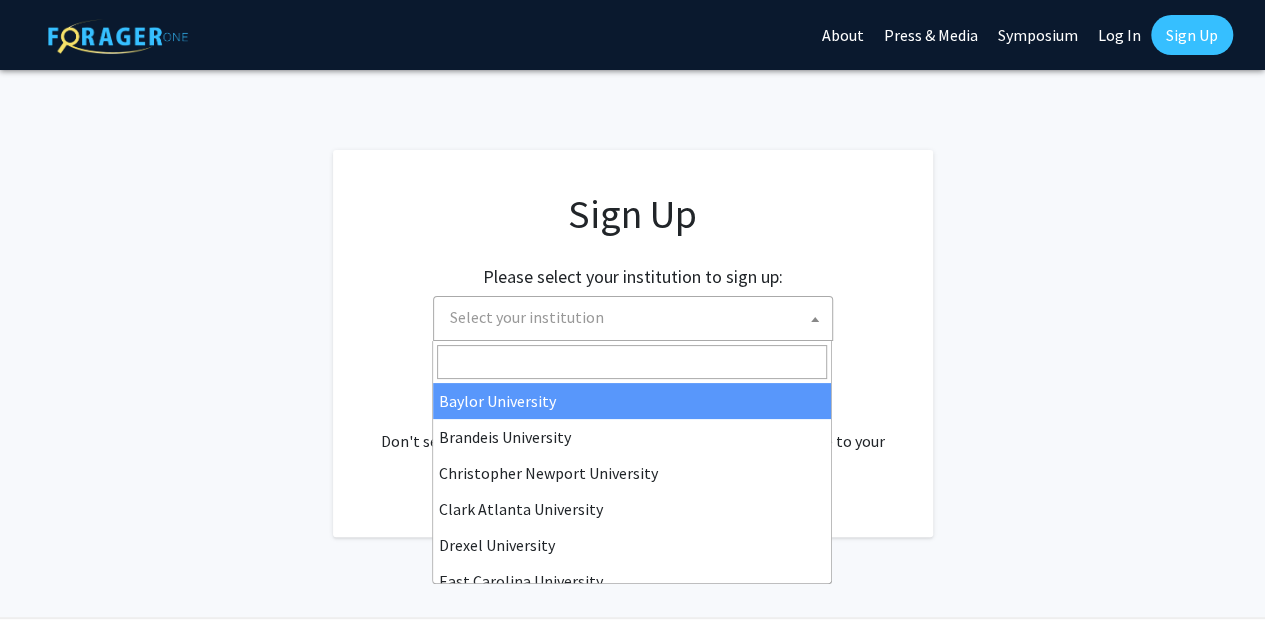 click on "Select your institution" at bounding box center (637, 317) 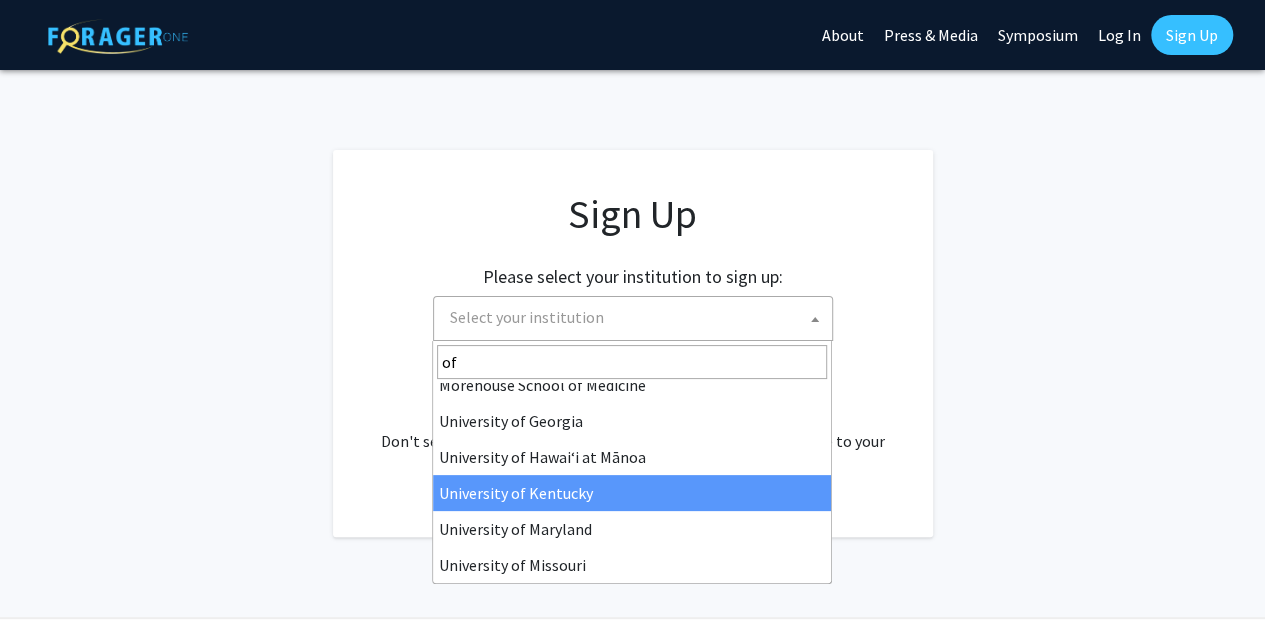scroll, scrollTop: 14, scrollLeft: 0, axis: vertical 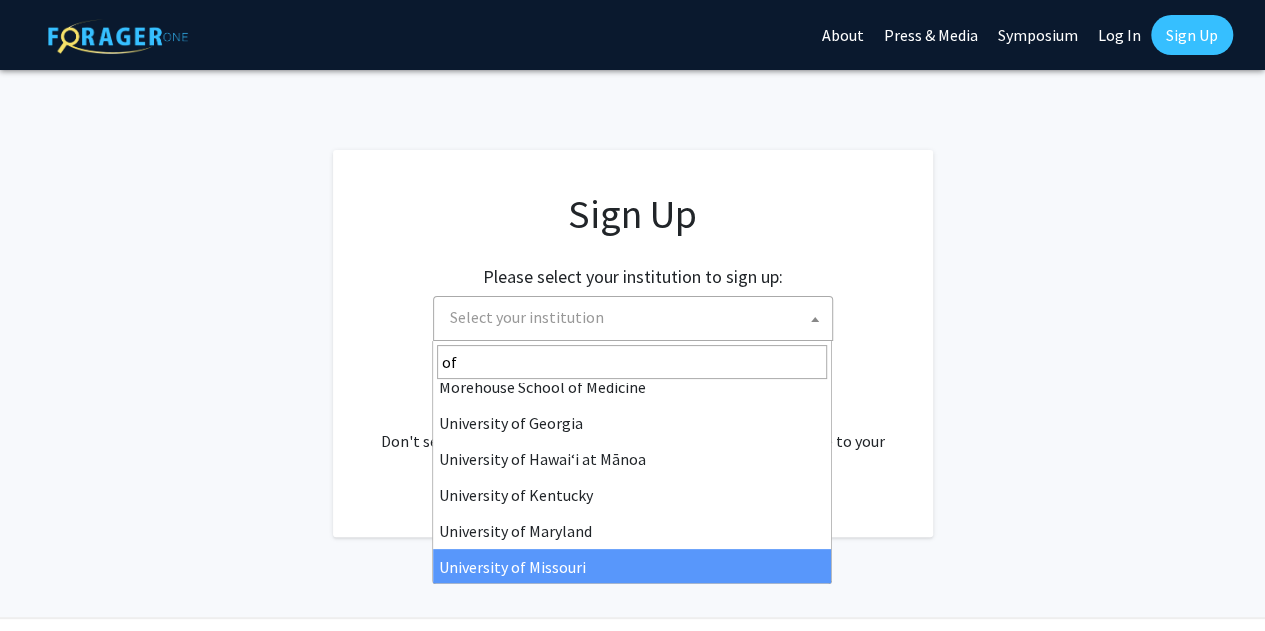 type on "of" 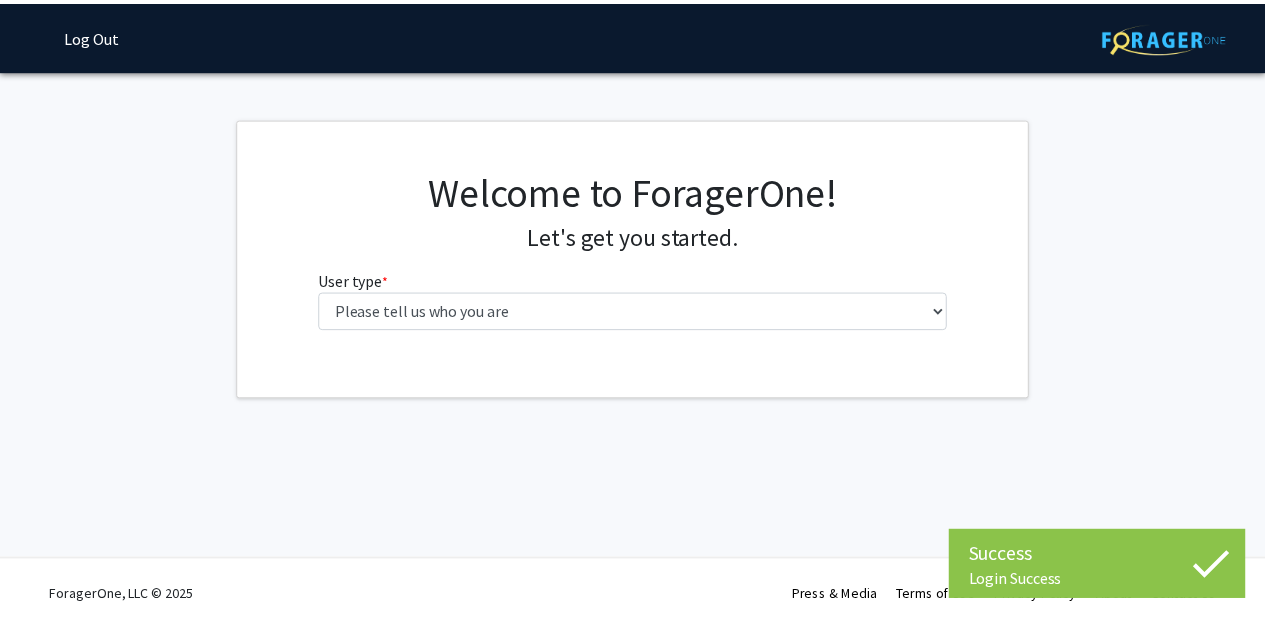 scroll, scrollTop: 0, scrollLeft: 0, axis: both 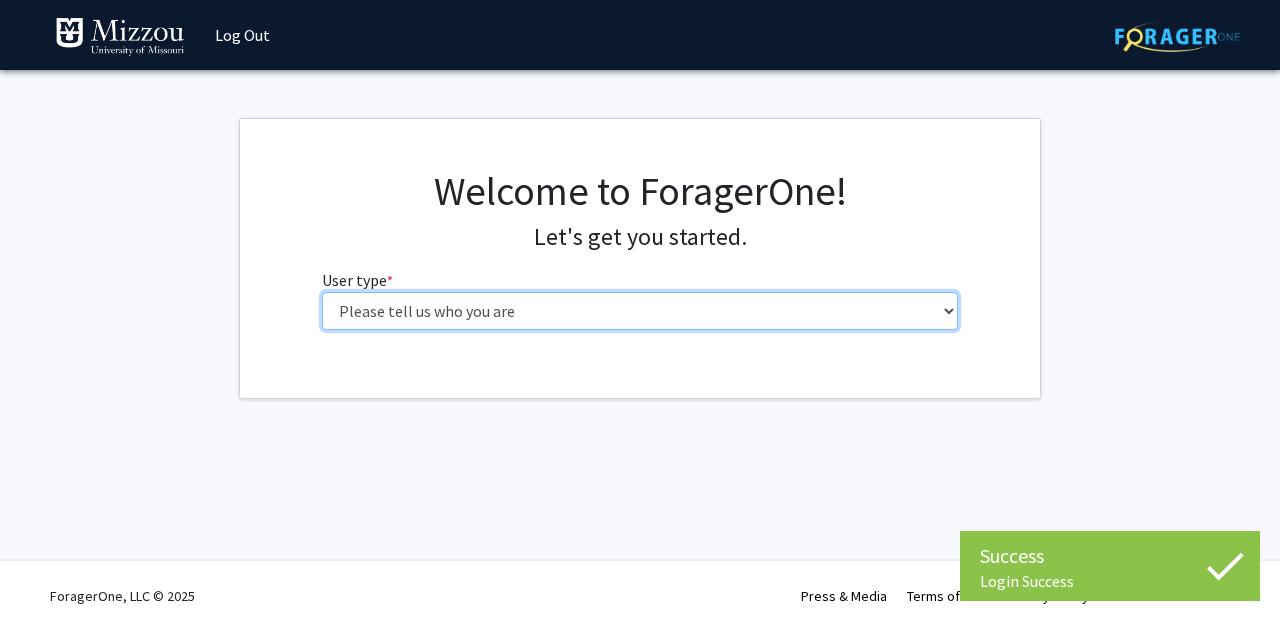 click on "Please tell us who you are  Undergraduate Student   Master's Student   Doctoral Candidate (PhD, MD, DMD, PharmD, etc.)   Postdoctoral Researcher / Research Staff / Medical Resident / Medical Fellow   Faculty   Administrative Staff" at bounding box center (640, 311) 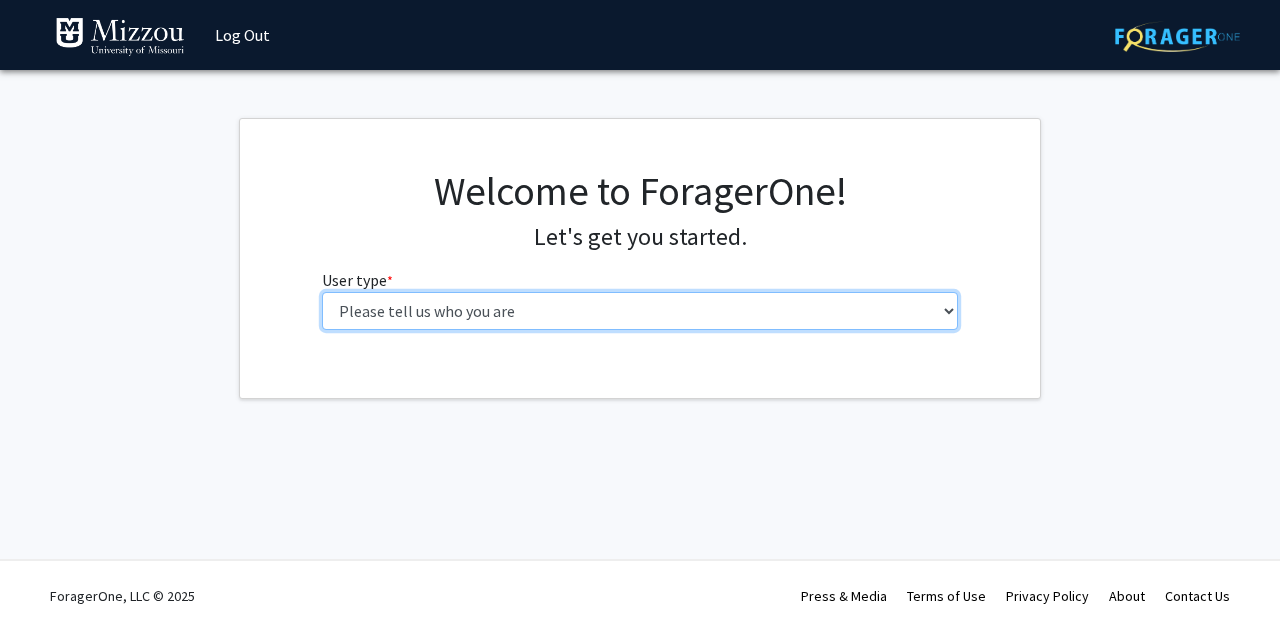 select on "5: faculty" 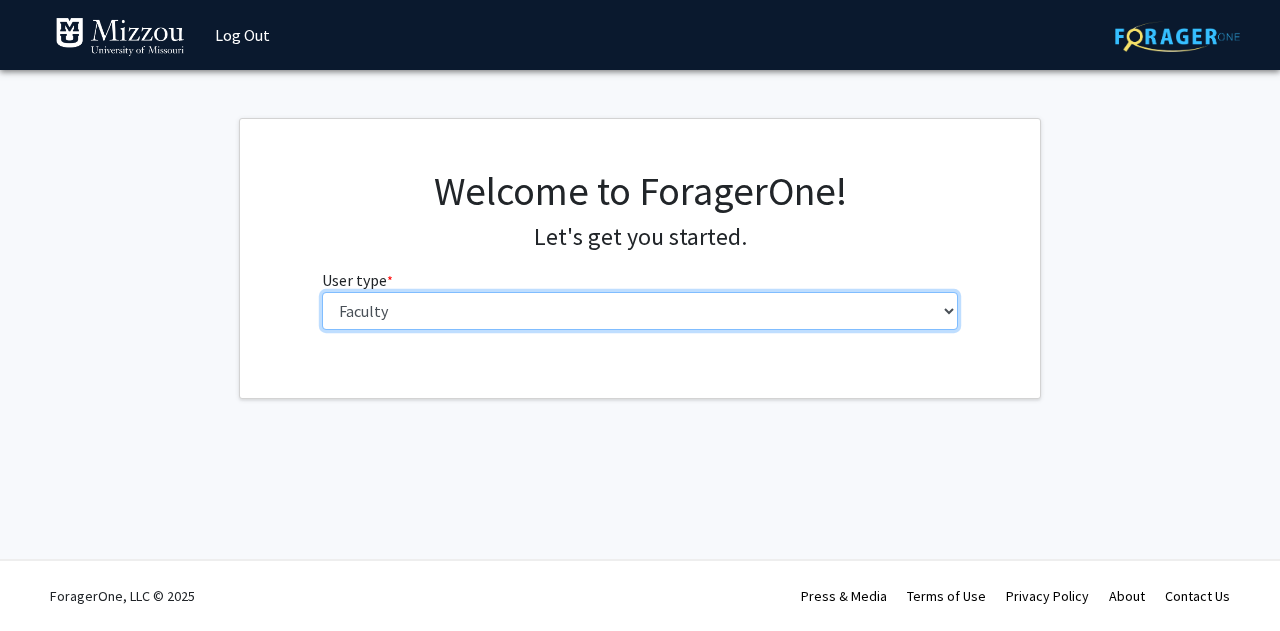 click on "Please tell us who you are  Undergraduate Student   Master's Student   Doctoral Candidate (PhD, MD, DMD, PharmD, etc.)   Postdoctoral Researcher / Research Staff / Medical Resident / Medical Fellow   Faculty   Administrative Staff" at bounding box center [640, 311] 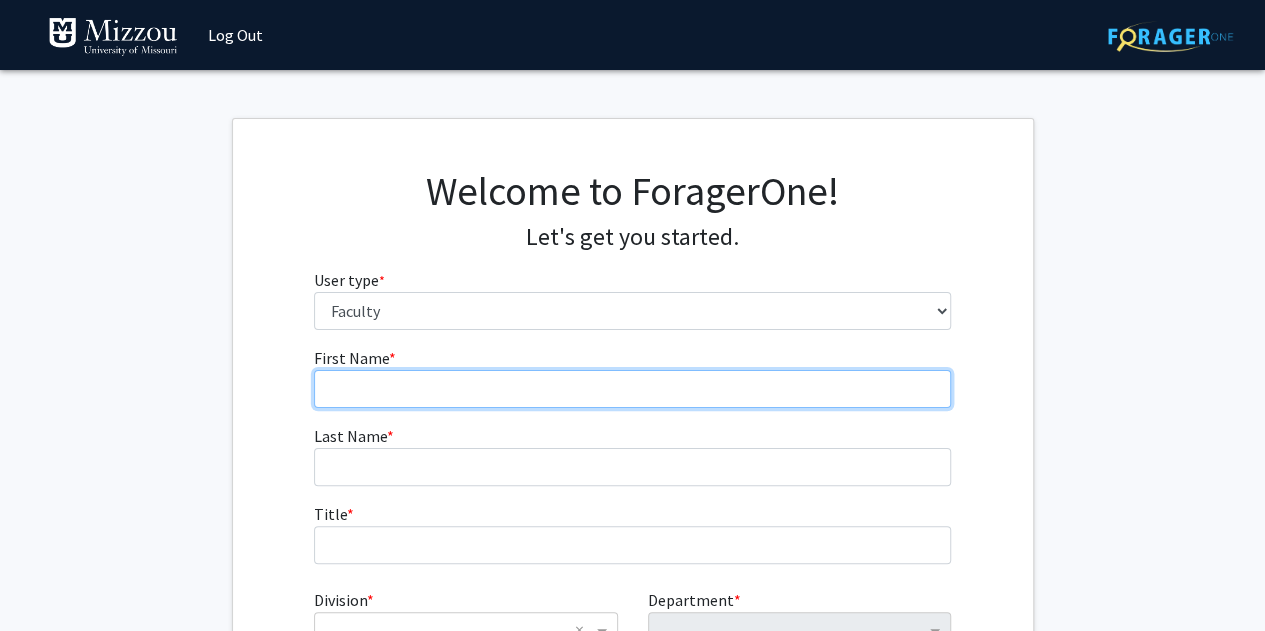 click on "First Name * required" at bounding box center [632, 389] 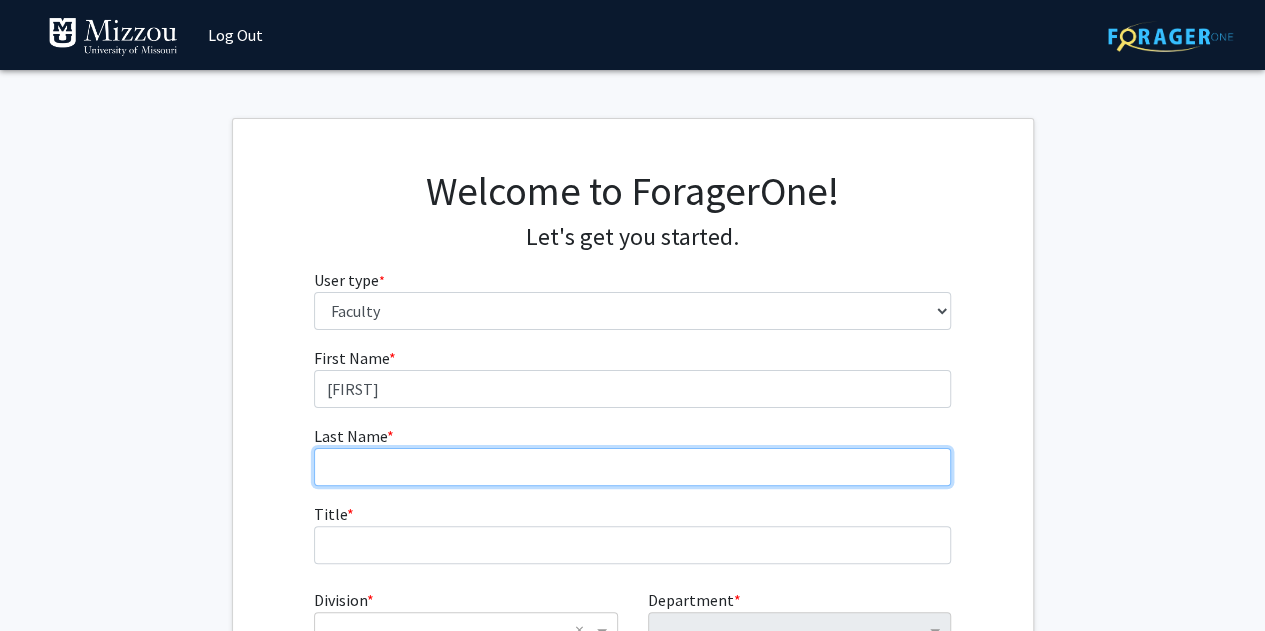 type on "Brady" 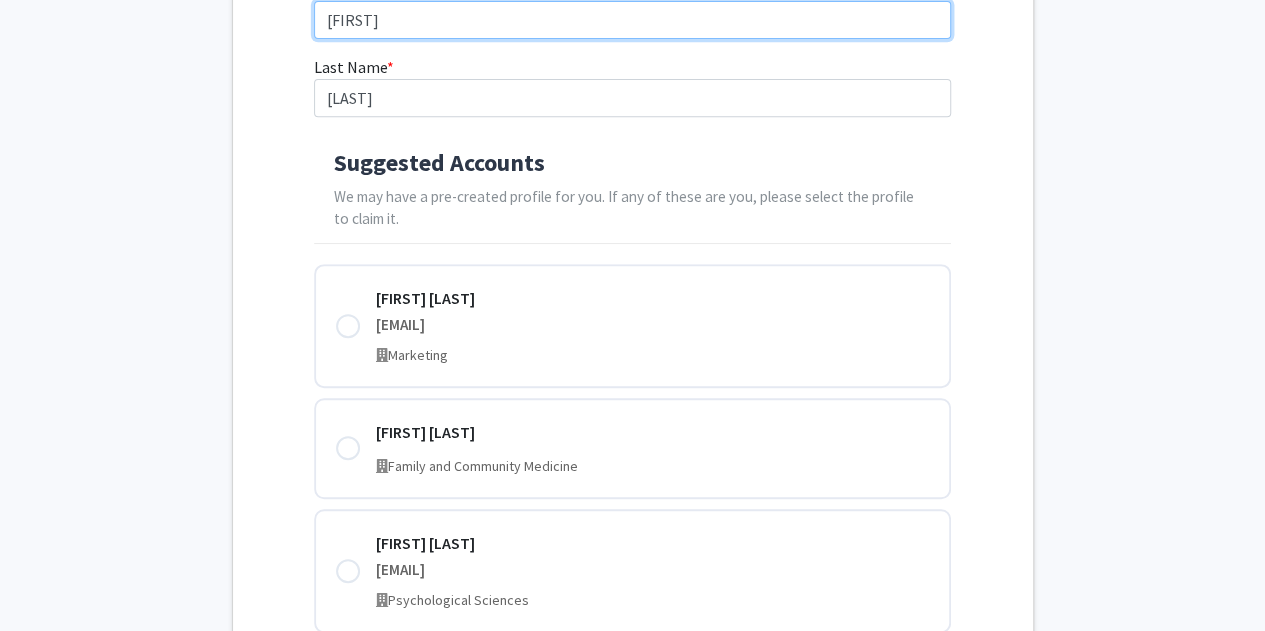 scroll, scrollTop: 375, scrollLeft: 0, axis: vertical 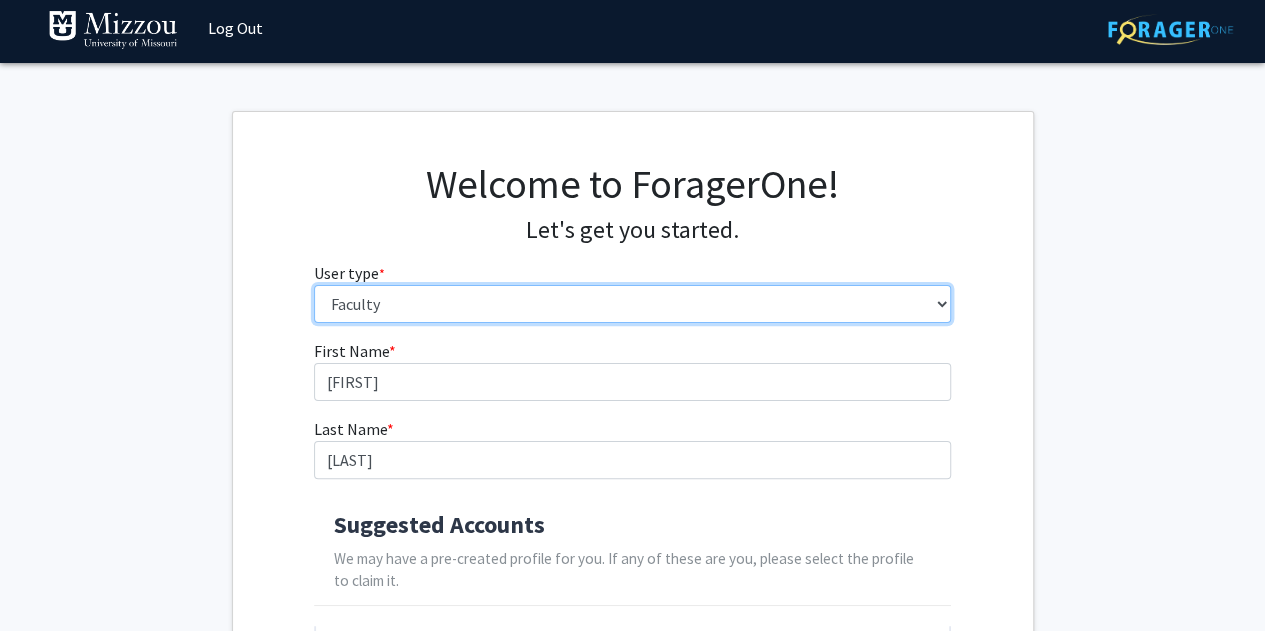 click on "Please tell us who you are  Undergraduate Student   Master's Student   Doctoral Candidate (PhD, MD, DMD, PharmD, etc.)   Postdoctoral Researcher / Research Staff / Medical Resident / Medical Fellow   Faculty   Administrative Staff" at bounding box center [632, 304] 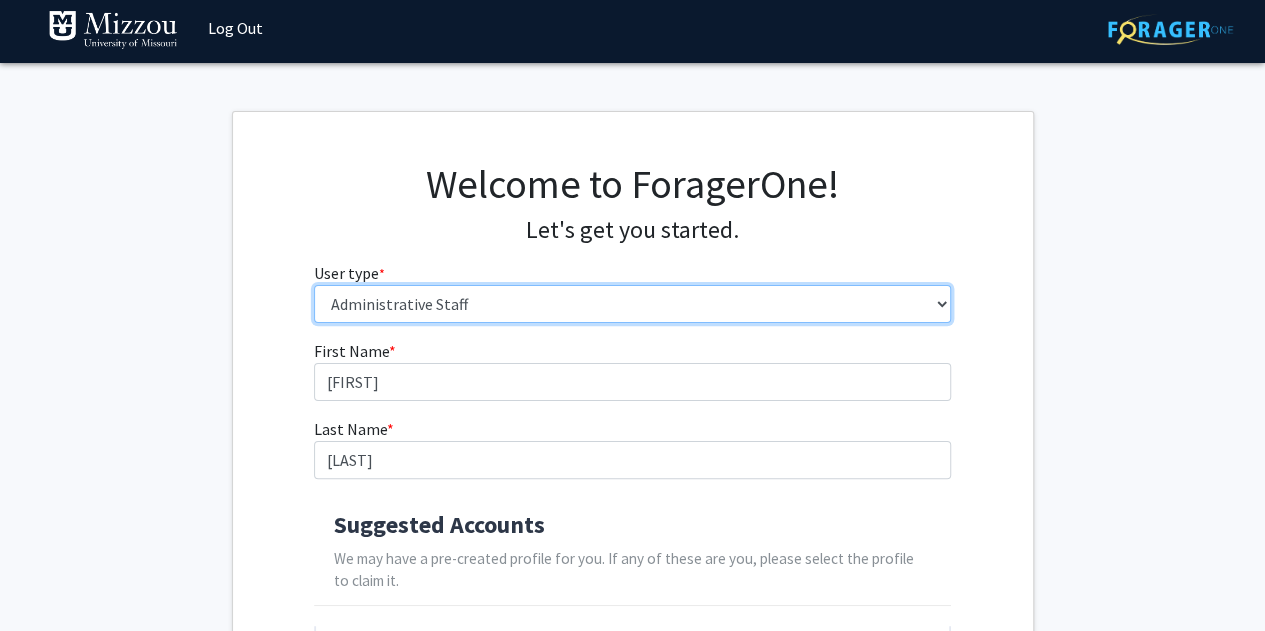 click on "Please tell us who you are  Undergraduate Student   Master's Student   Doctoral Candidate (PhD, MD, DMD, PharmD, etc.)   Postdoctoral Researcher / Research Staff / Medical Resident / Medical Fellow   Faculty   Administrative Staff" at bounding box center (632, 304) 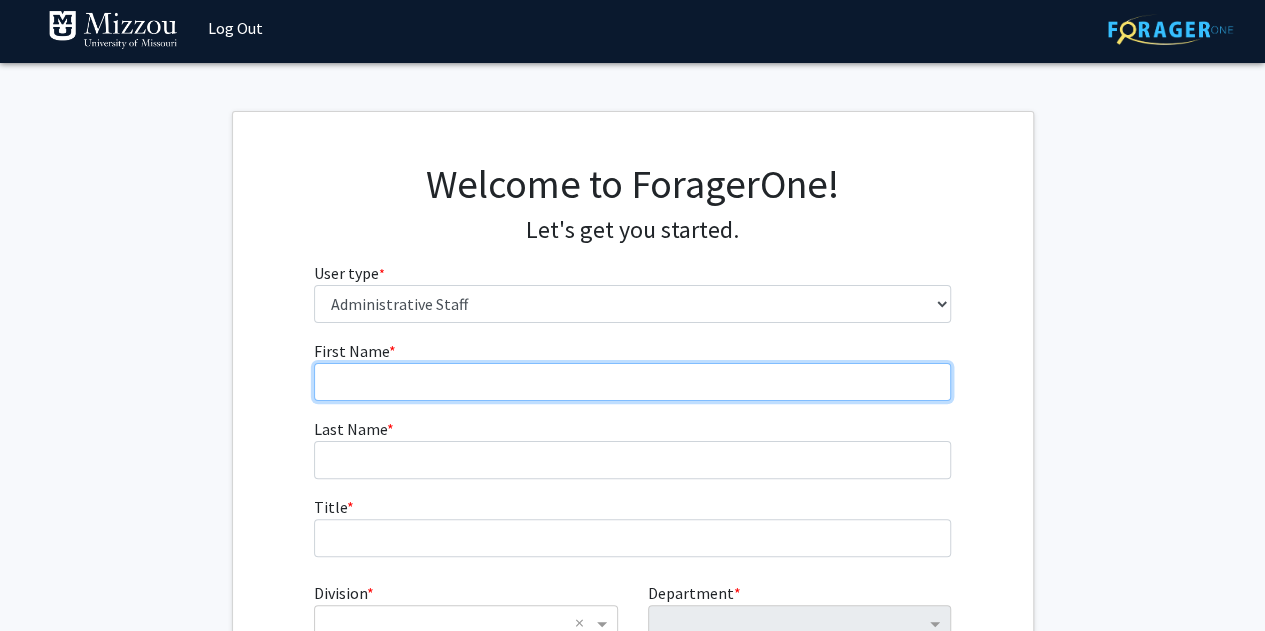 click on "First Name * required" at bounding box center (632, 382) 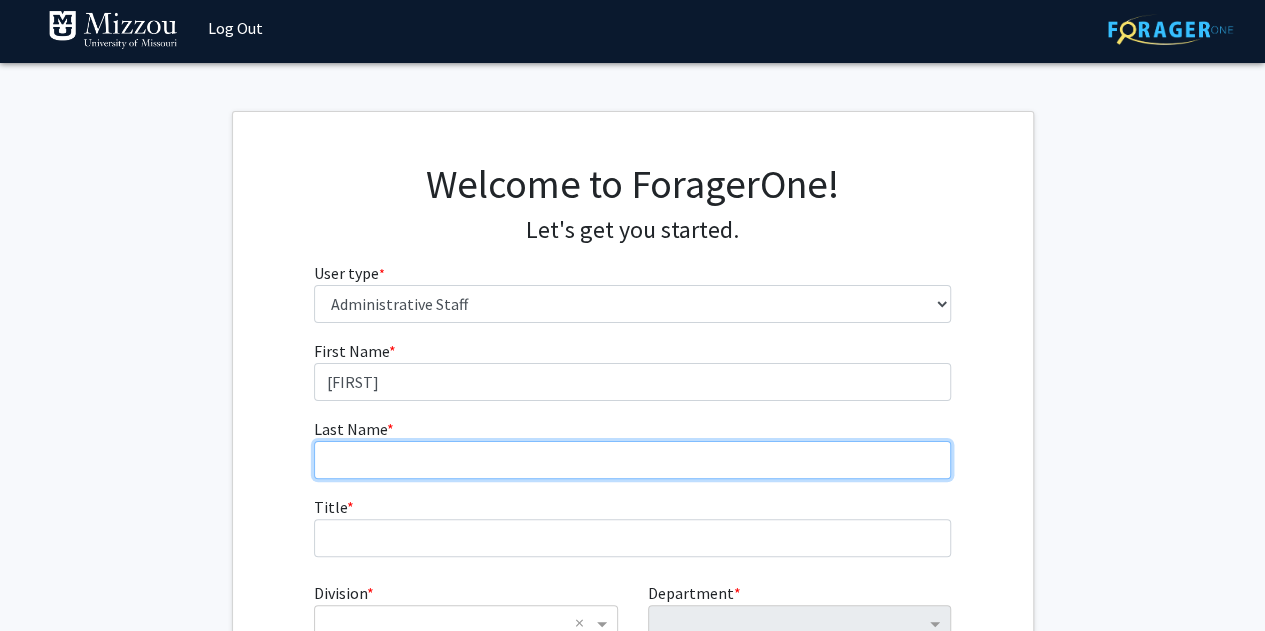 type on "Brady" 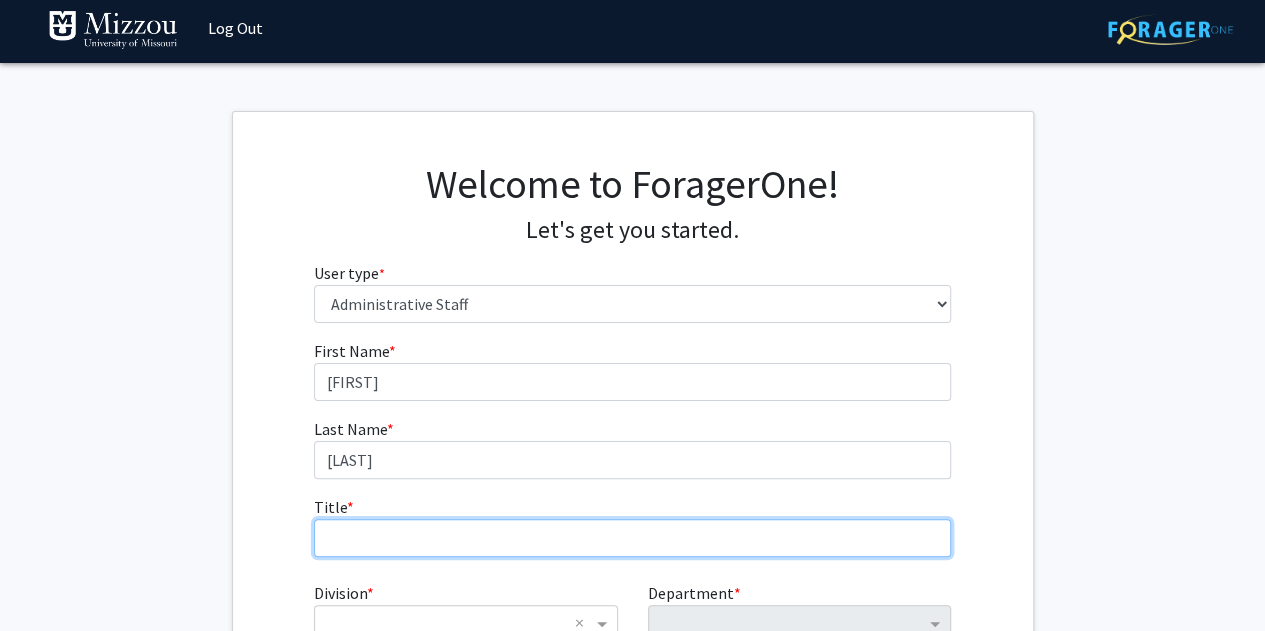 click on "Title * required" at bounding box center (632, 538) 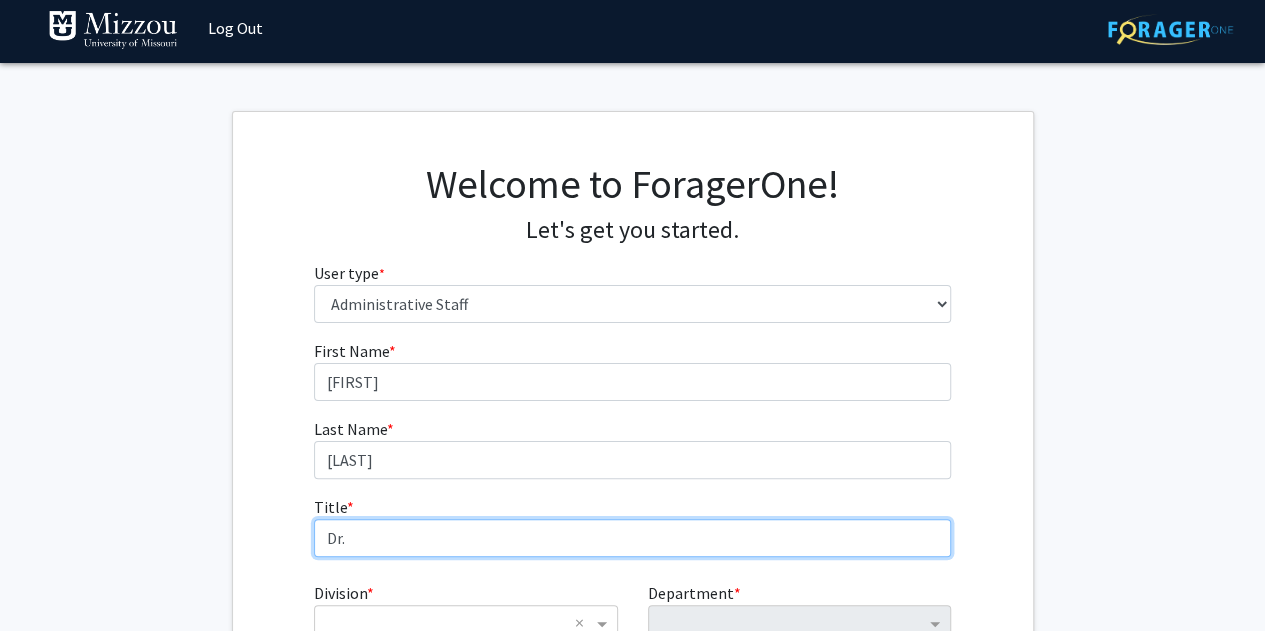 type on "Dr." 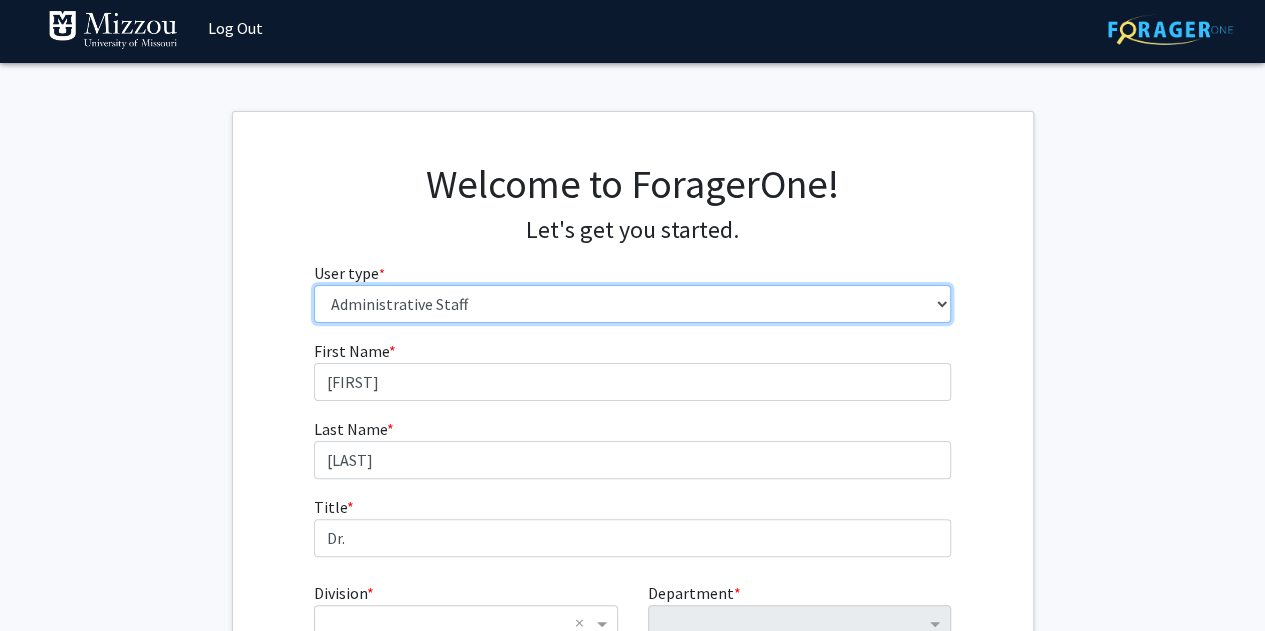 click on "Please tell us who you are  Undergraduate Student   Master's Student   Doctoral Candidate (PhD, MD, DMD, PharmD, etc.)   Postdoctoral Researcher / Research Staff / Medical Resident / Medical Fellow   Faculty   Administrative Staff" at bounding box center [632, 304] 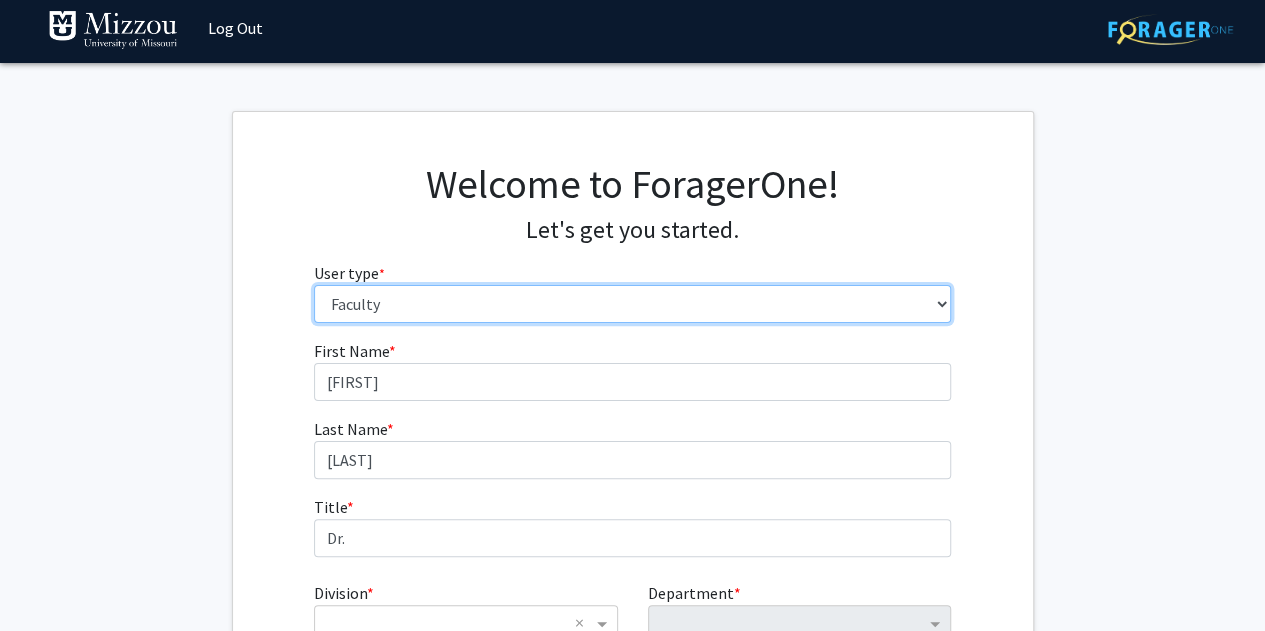 click on "Please tell us who you are  Undergraduate Student   Master's Student   Doctoral Candidate (PhD, MD, DMD, PharmD, etc.)   Postdoctoral Researcher / Research Staff / Medical Resident / Medical Fellow   Faculty   Administrative Staff" at bounding box center (632, 304) 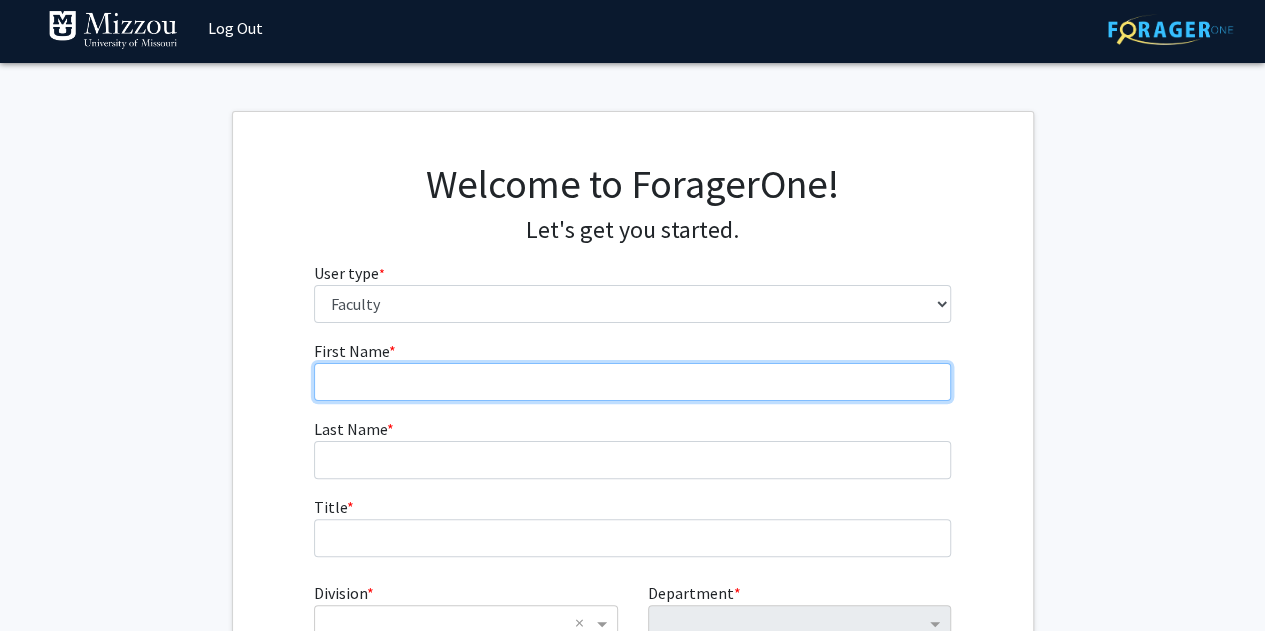 click on "First Name * required" at bounding box center [632, 382] 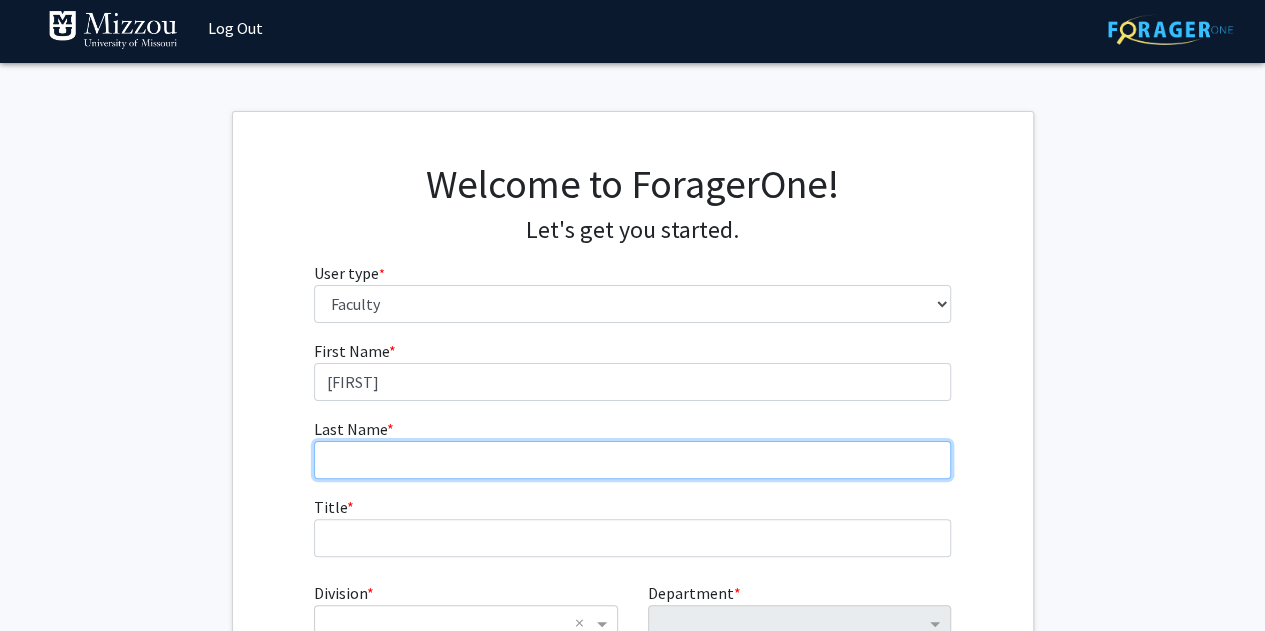 type on "Brady" 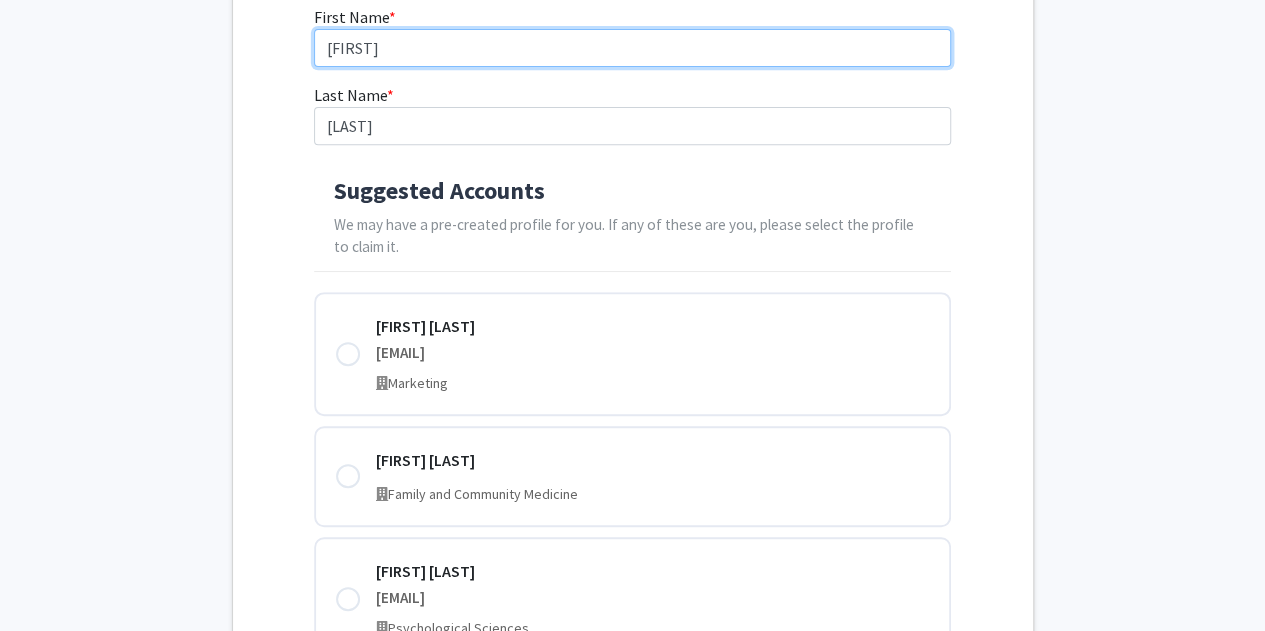 scroll, scrollTop: 342, scrollLeft: 0, axis: vertical 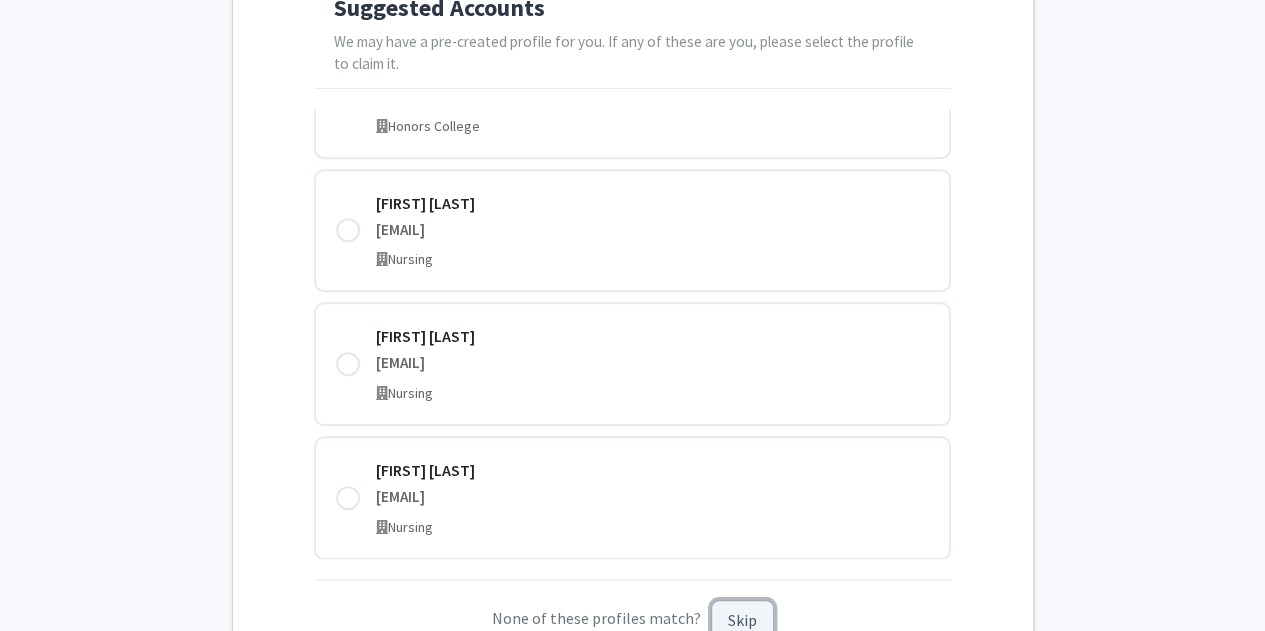 click on "Skip" 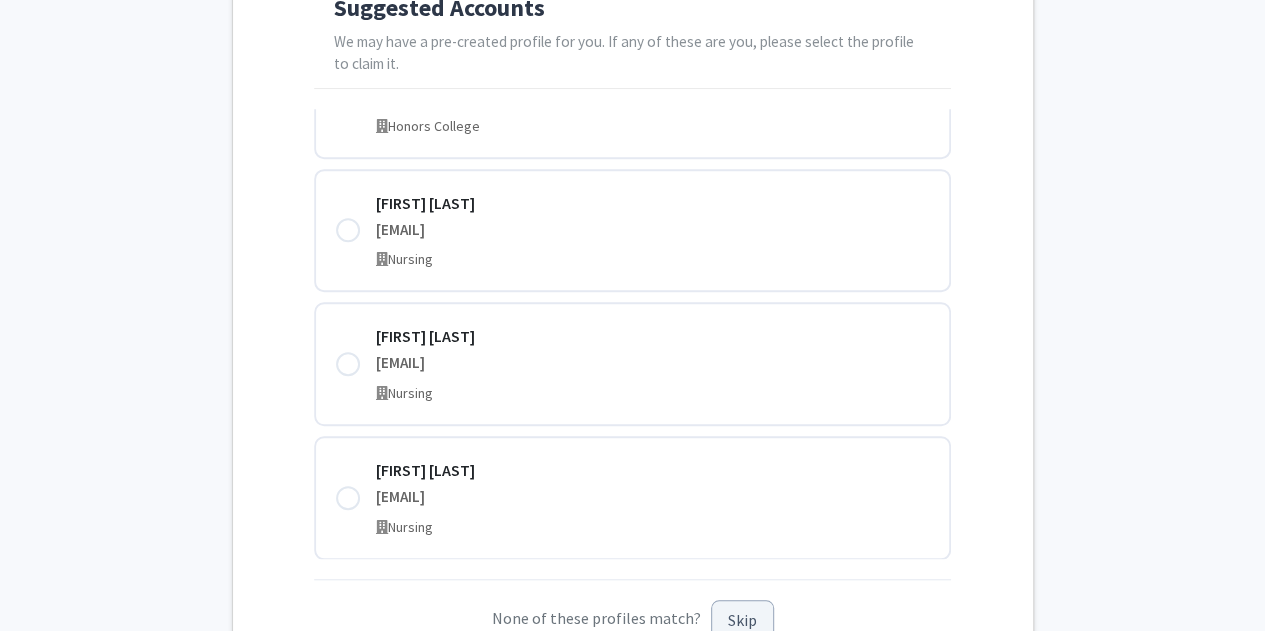 scroll, scrollTop: 274, scrollLeft: 0, axis: vertical 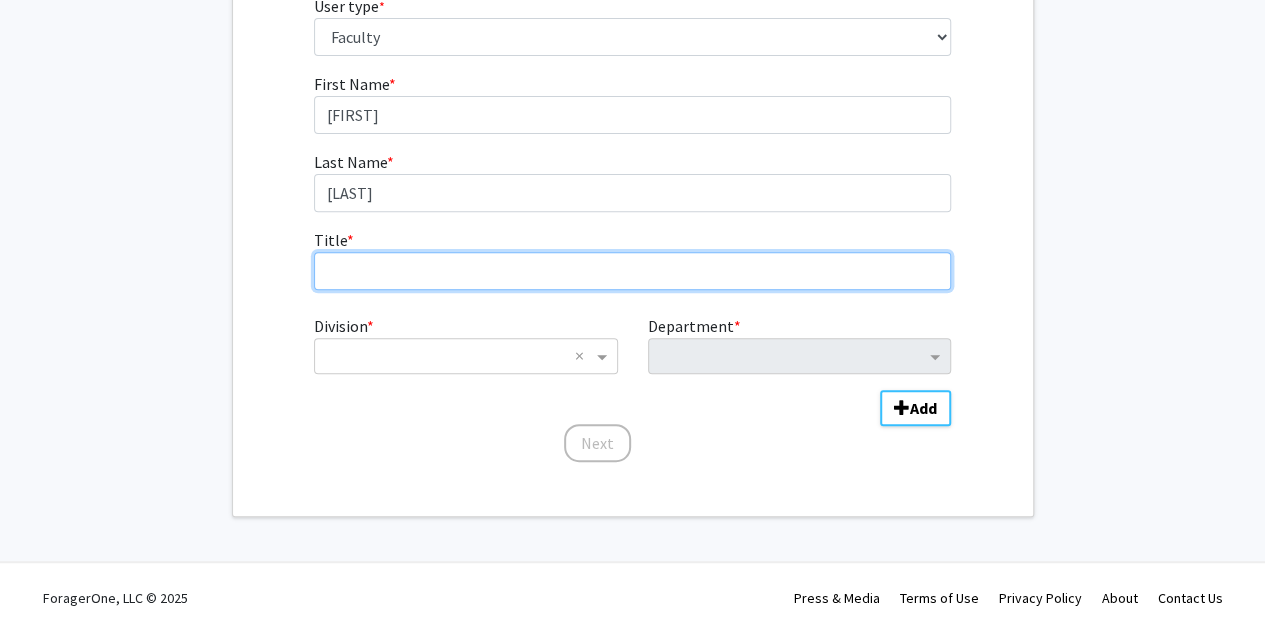 click on "Title * required" at bounding box center (632, 271) 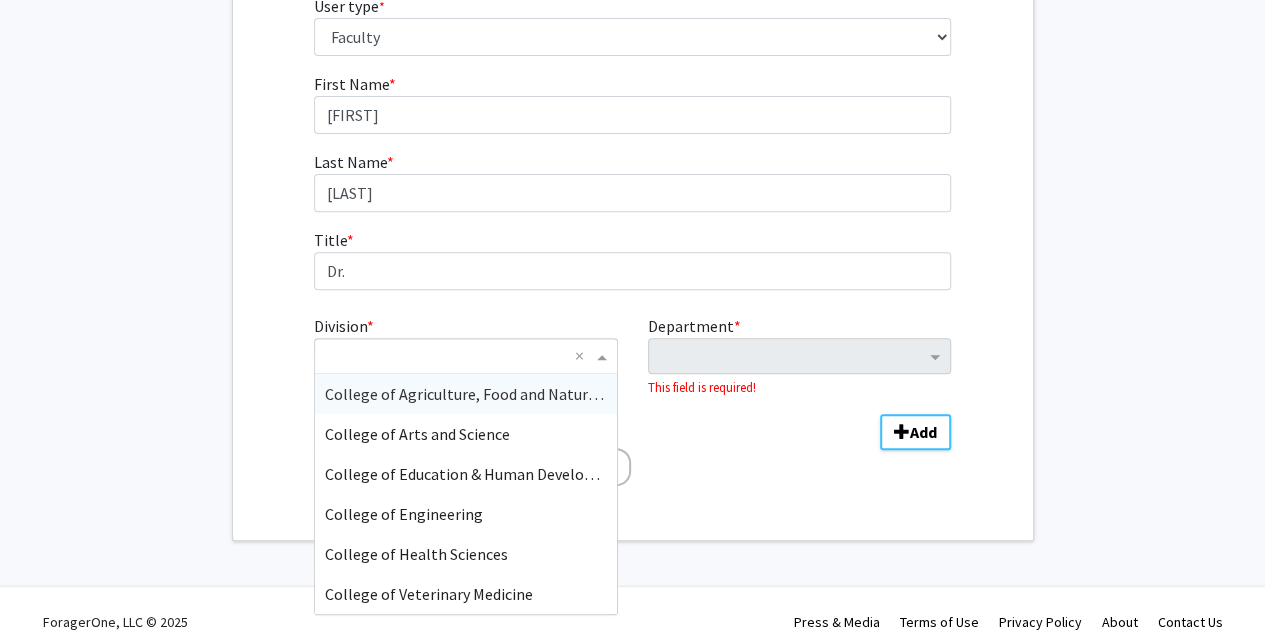 click 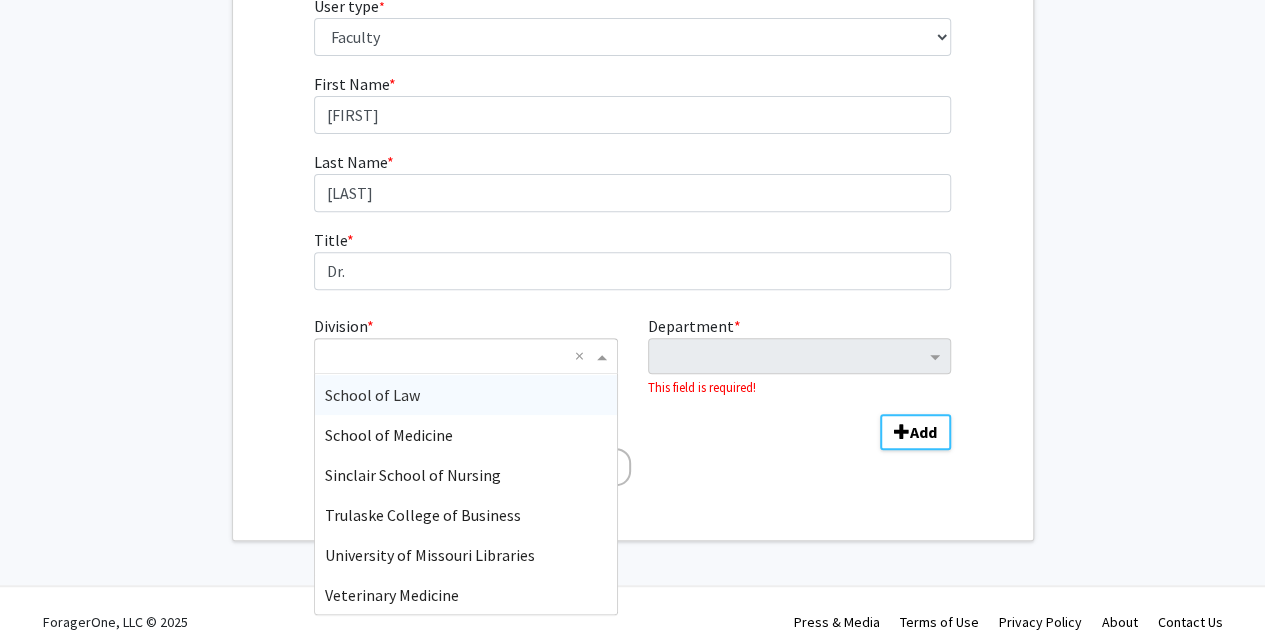scroll, scrollTop: 640, scrollLeft: 0, axis: vertical 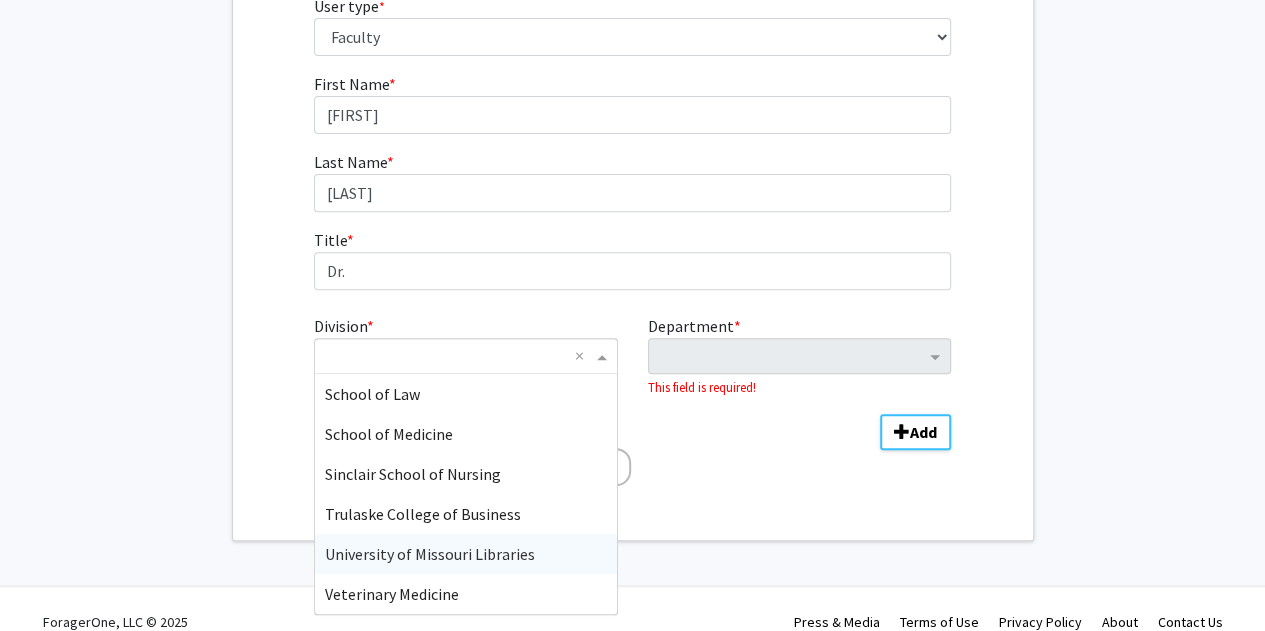 click on "University of Missouri Libraries" at bounding box center (430, 554) 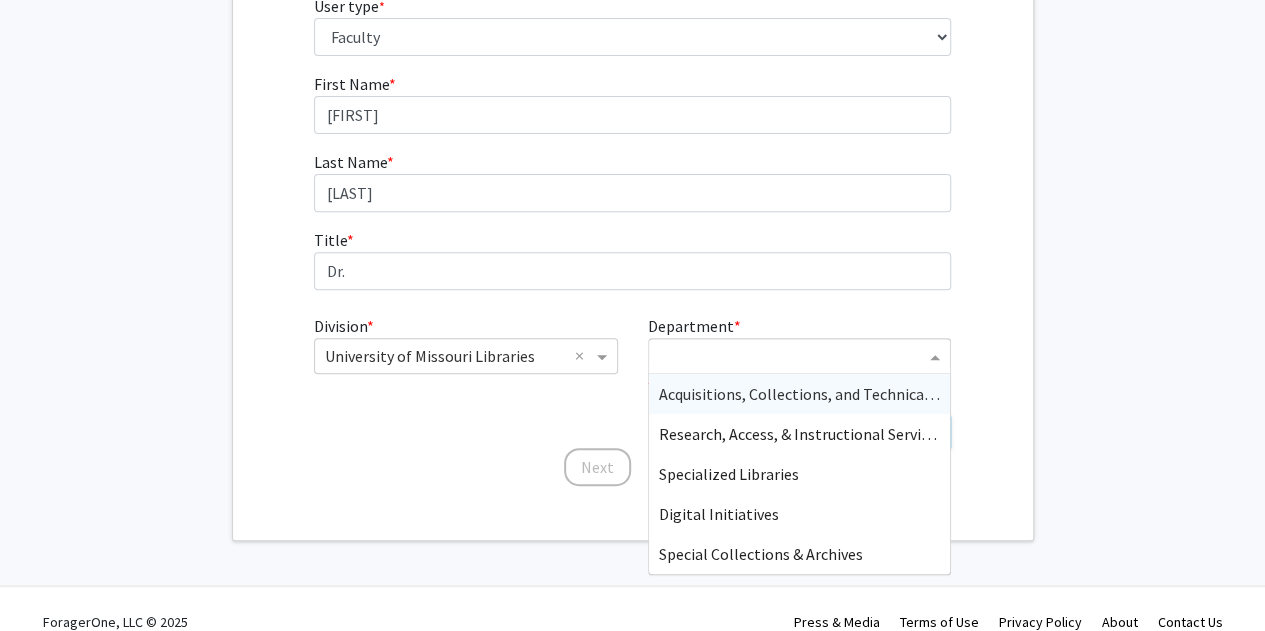 click 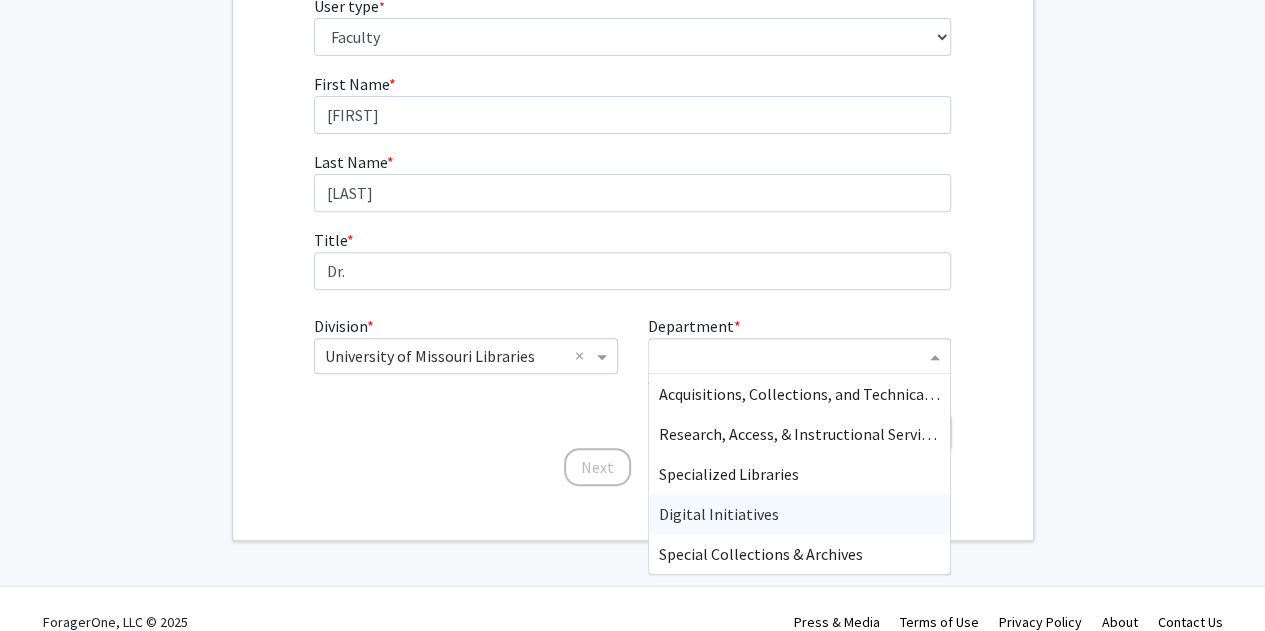 scroll, scrollTop: 298, scrollLeft: 0, axis: vertical 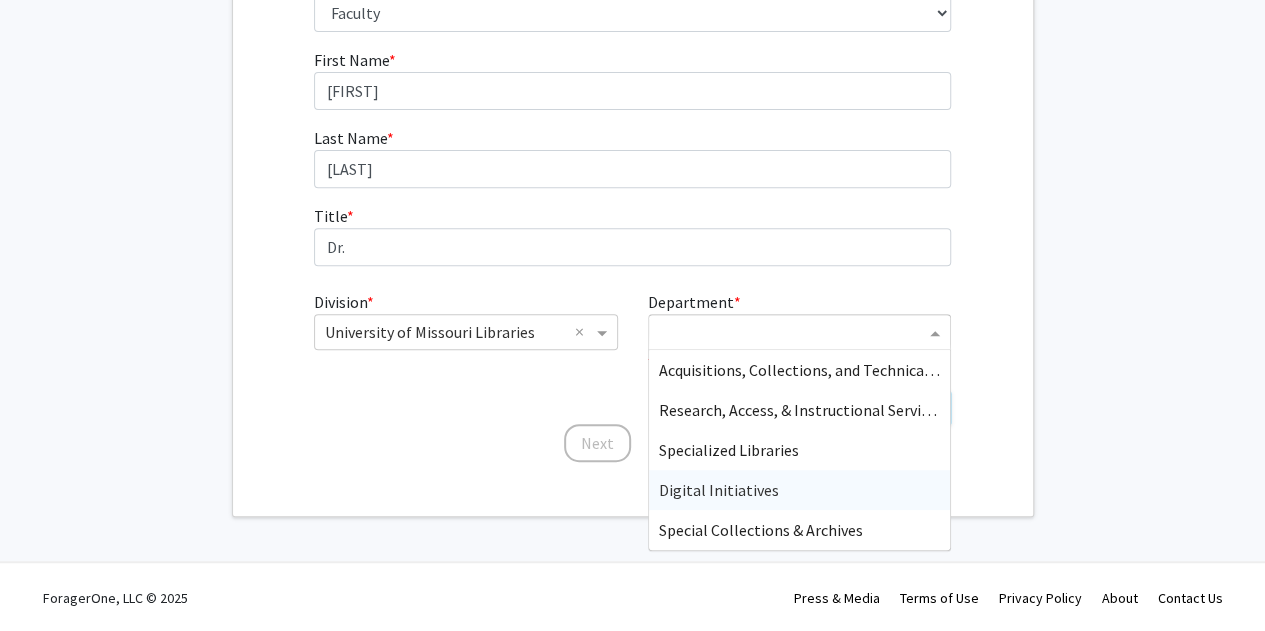 click on "Digital Initiatives" at bounding box center [799, 490] 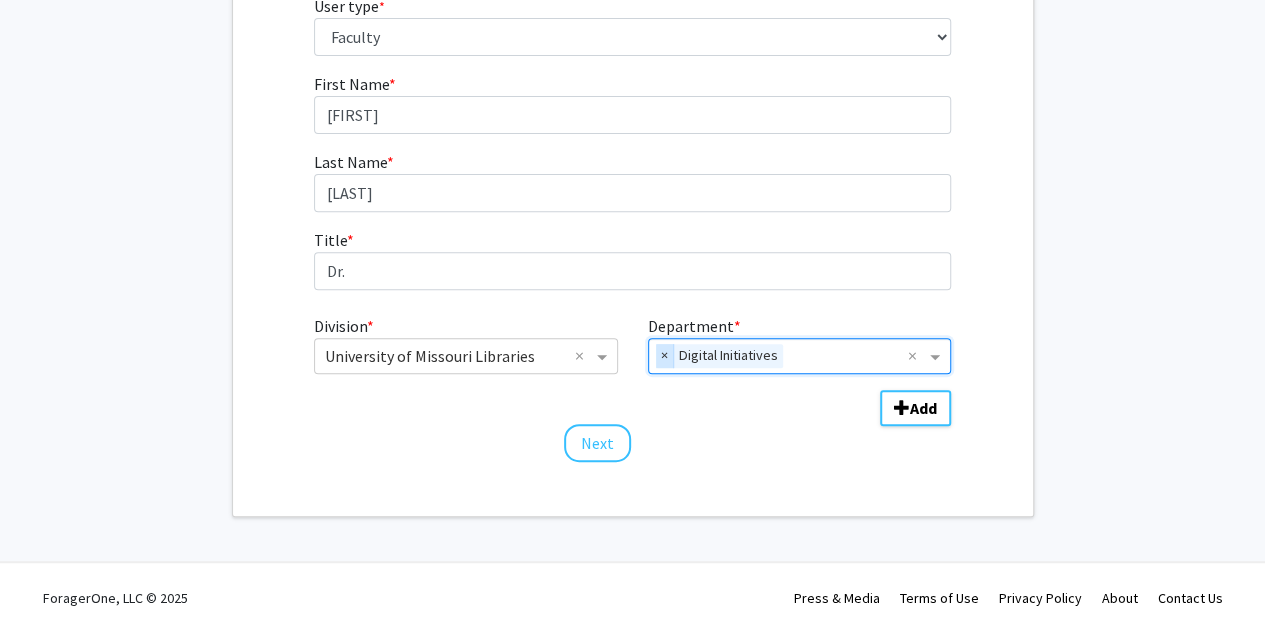 click on "×" 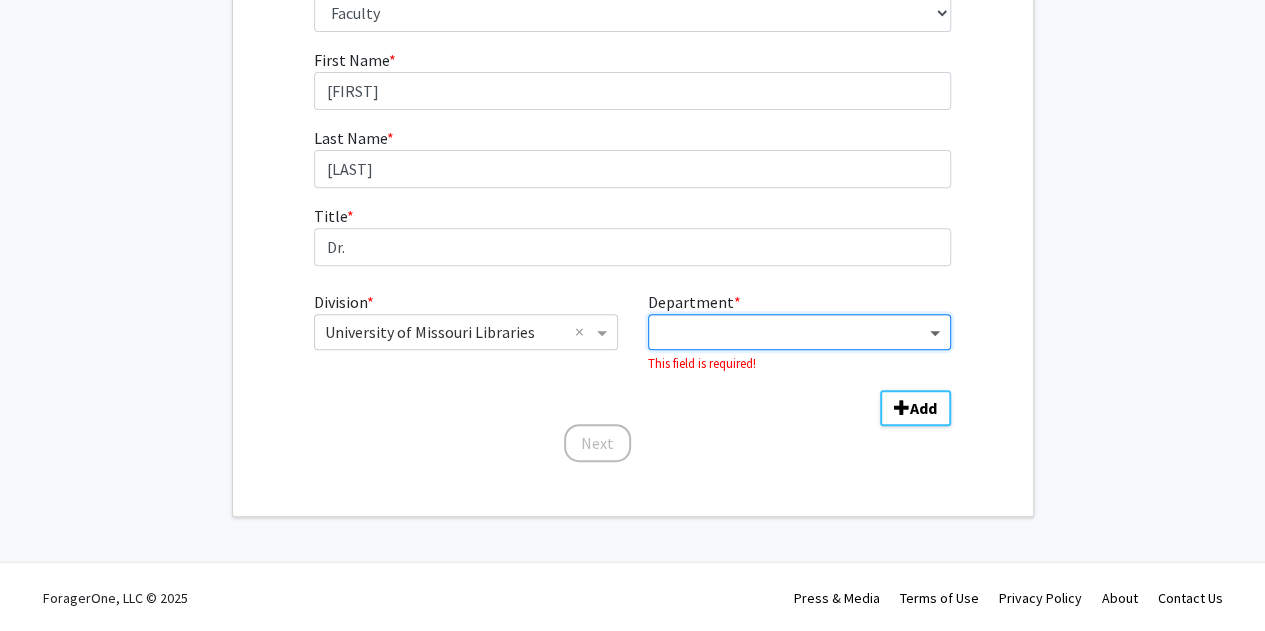 click 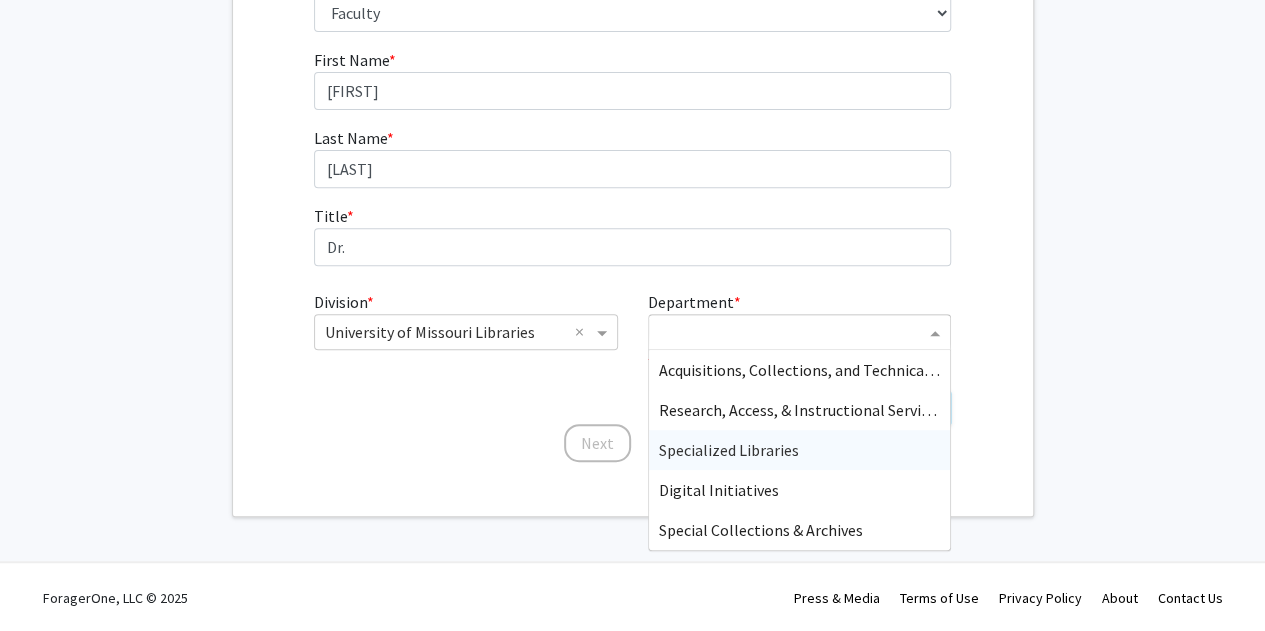 click on "Specialized Libraries" at bounding box center [799, 450] 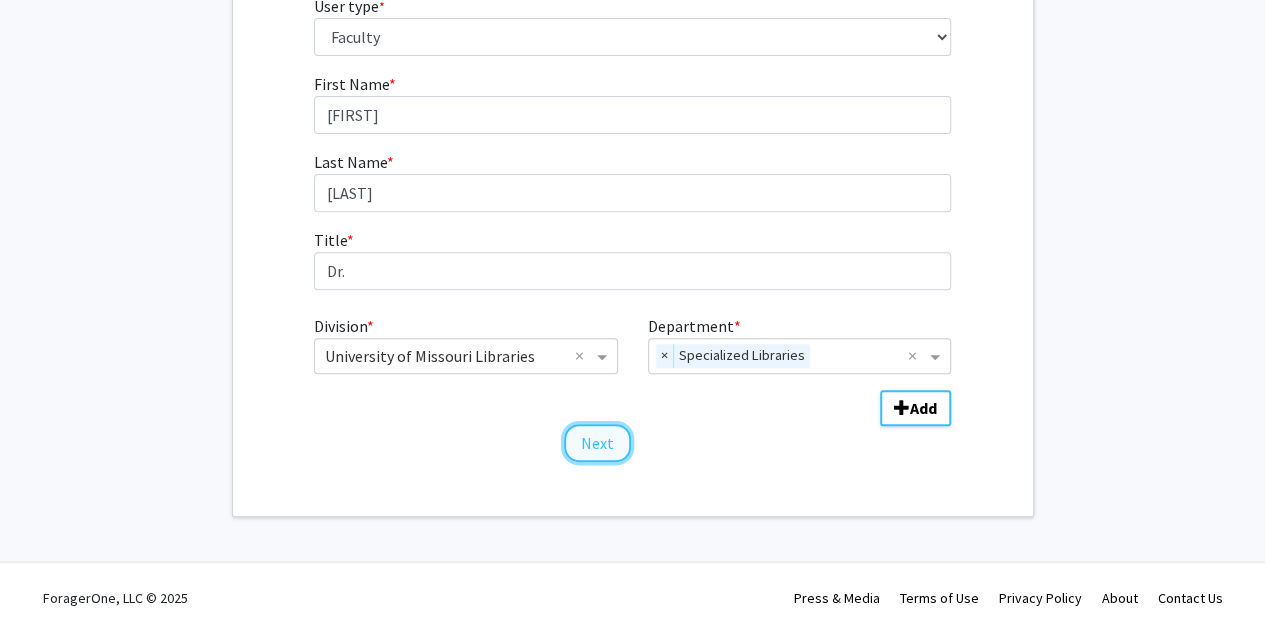 click on "Next" 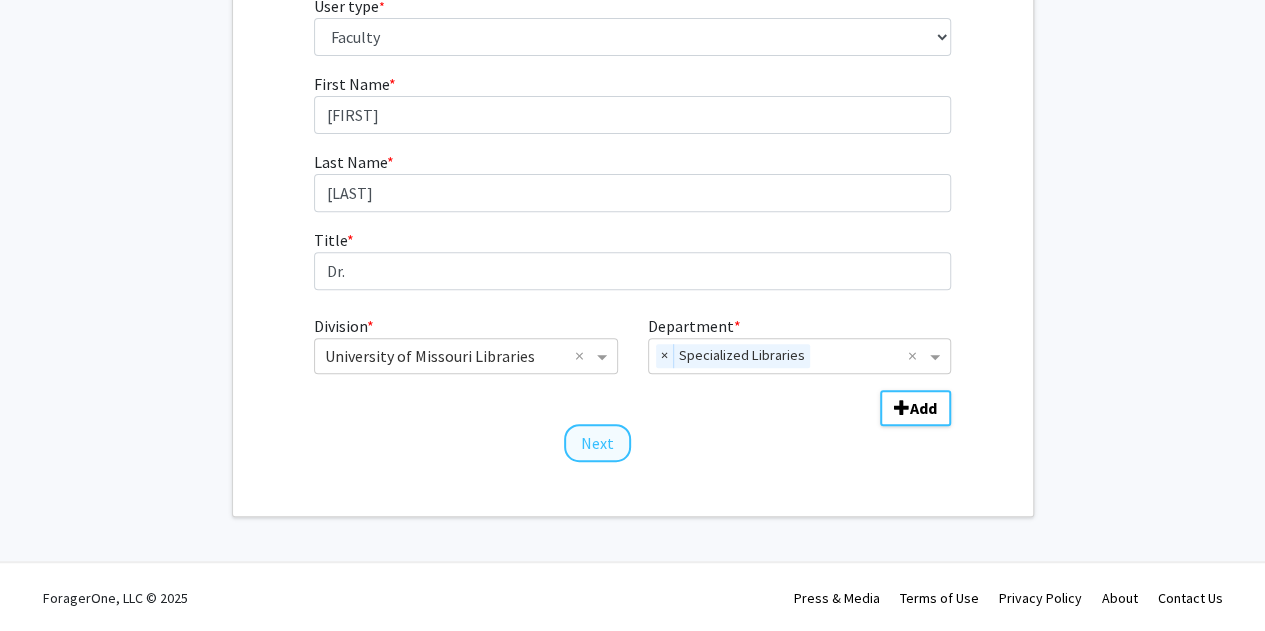scroll, scrollTop: 85, scrollLeft: 0, axis: vertical 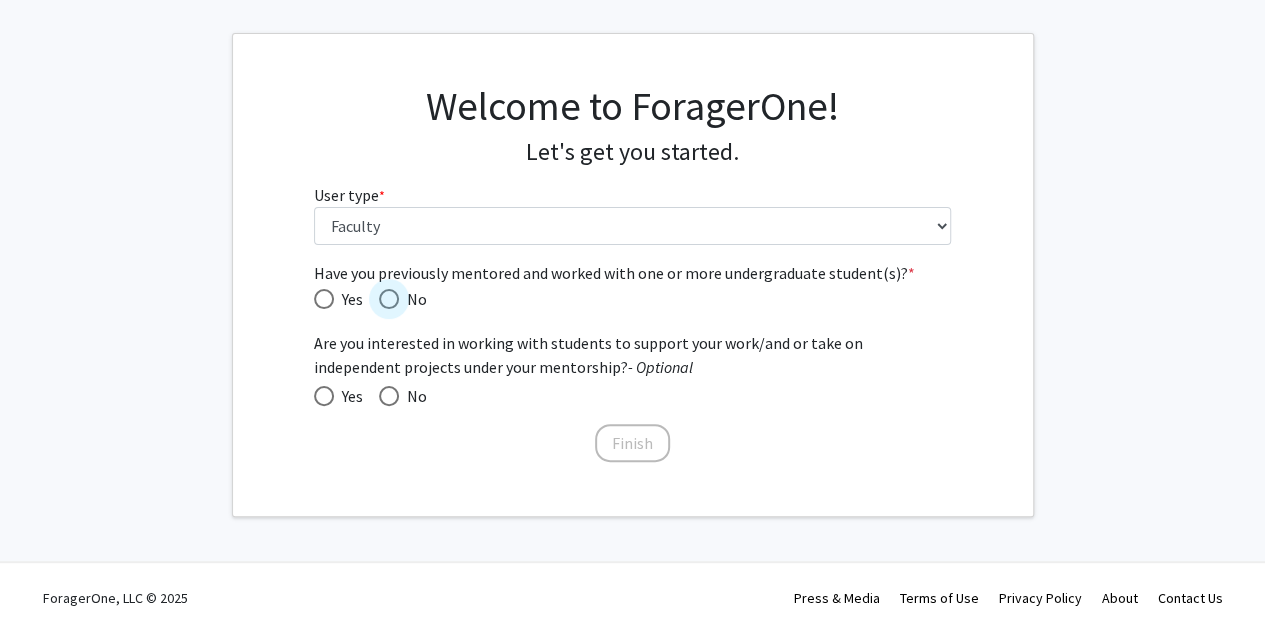 click at bounding box center [389, 299] 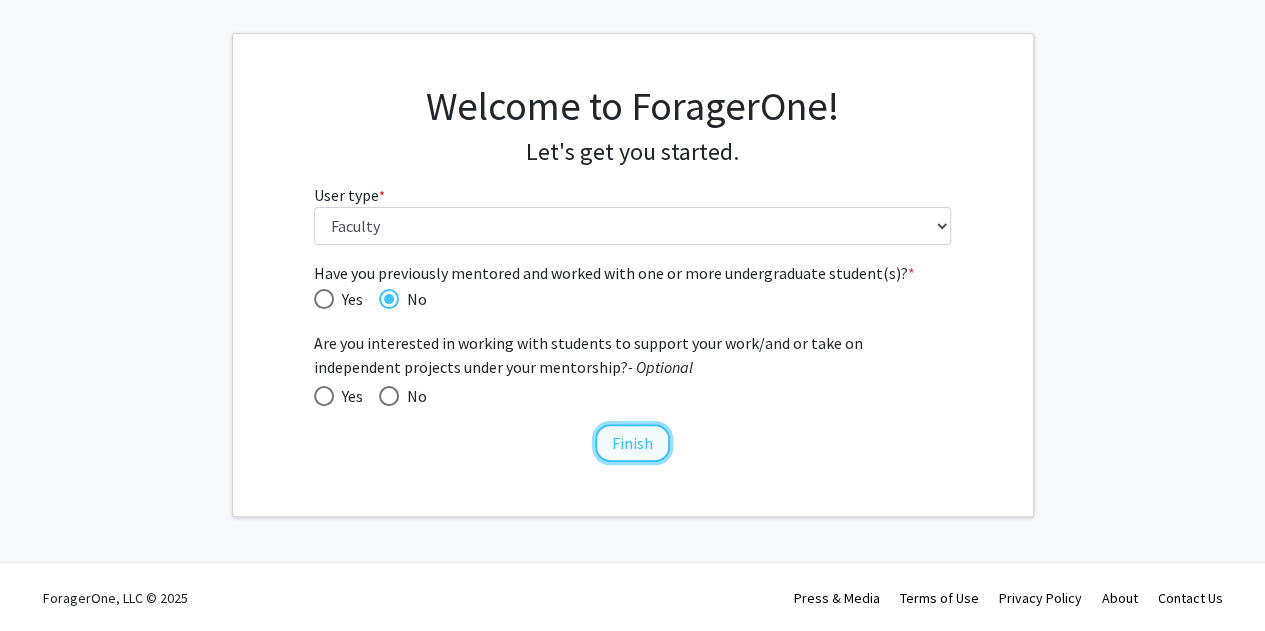 click on "Finish" 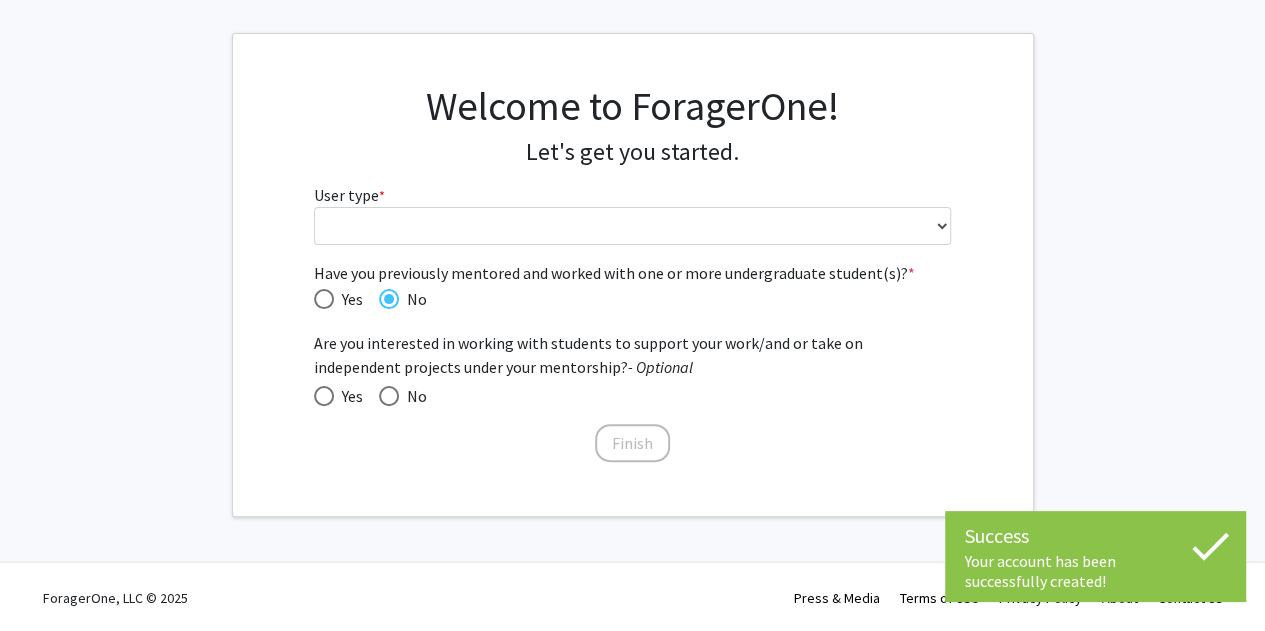 scroll, scrollTop: 0, scrollLeft: 0, axis: both 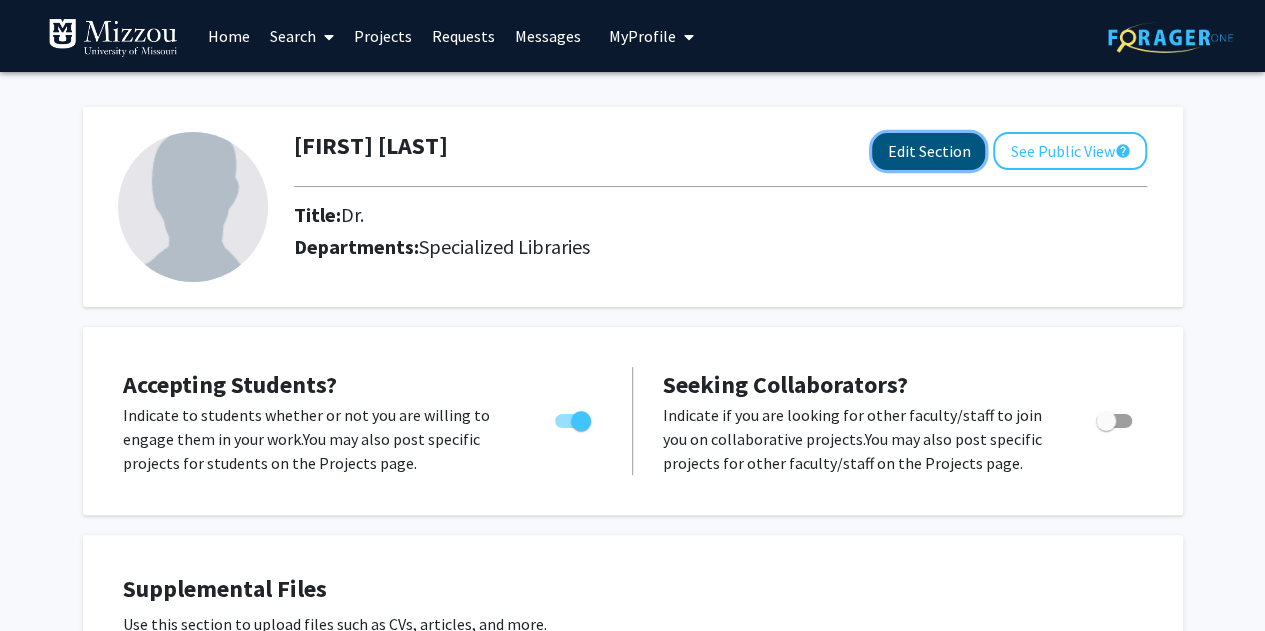 click on "Edit Section" 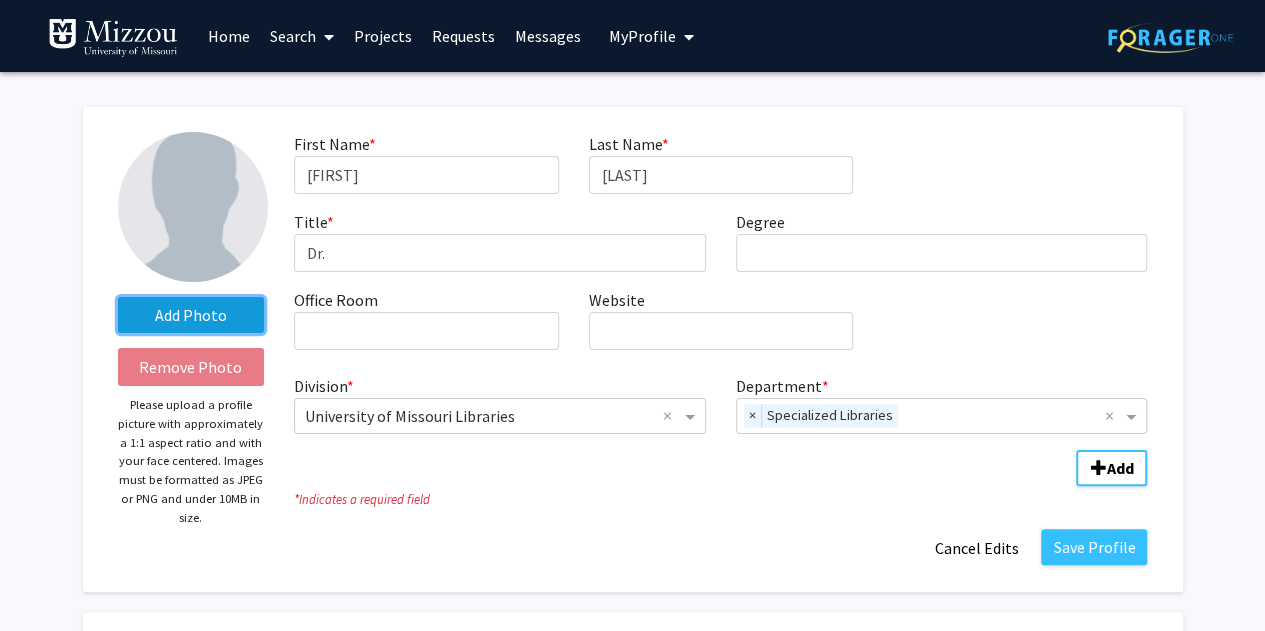 click on "Add Photo" 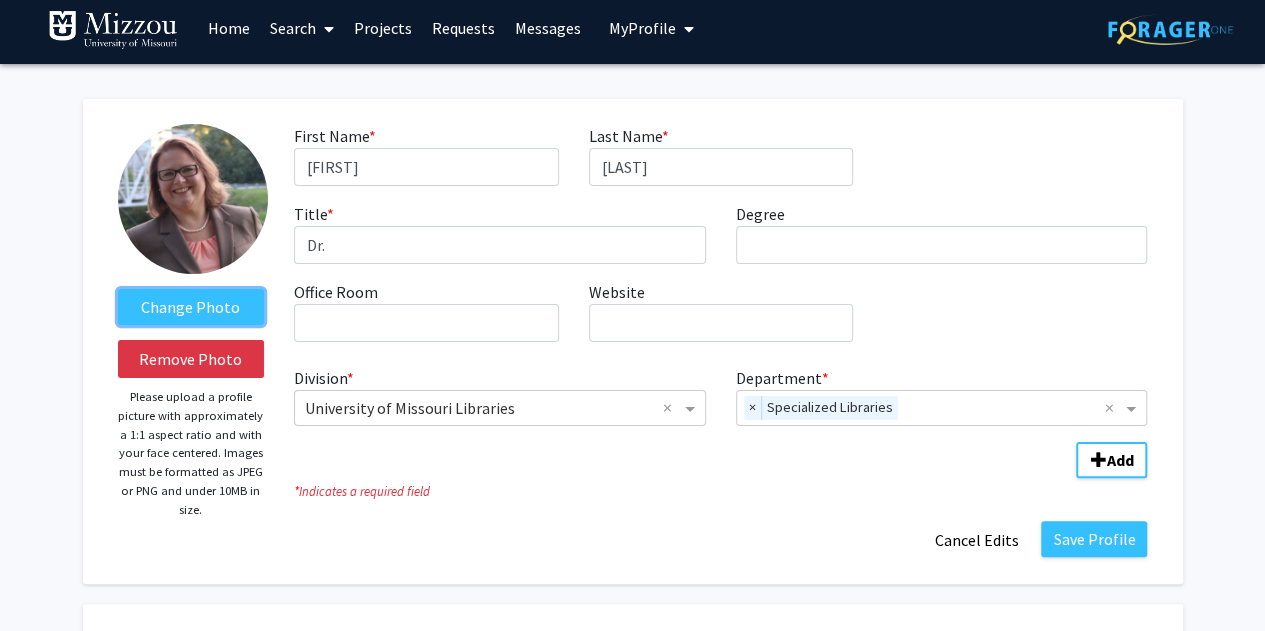 scroll, scrollTop: 8, scrollLeft: 0, axis: vertical 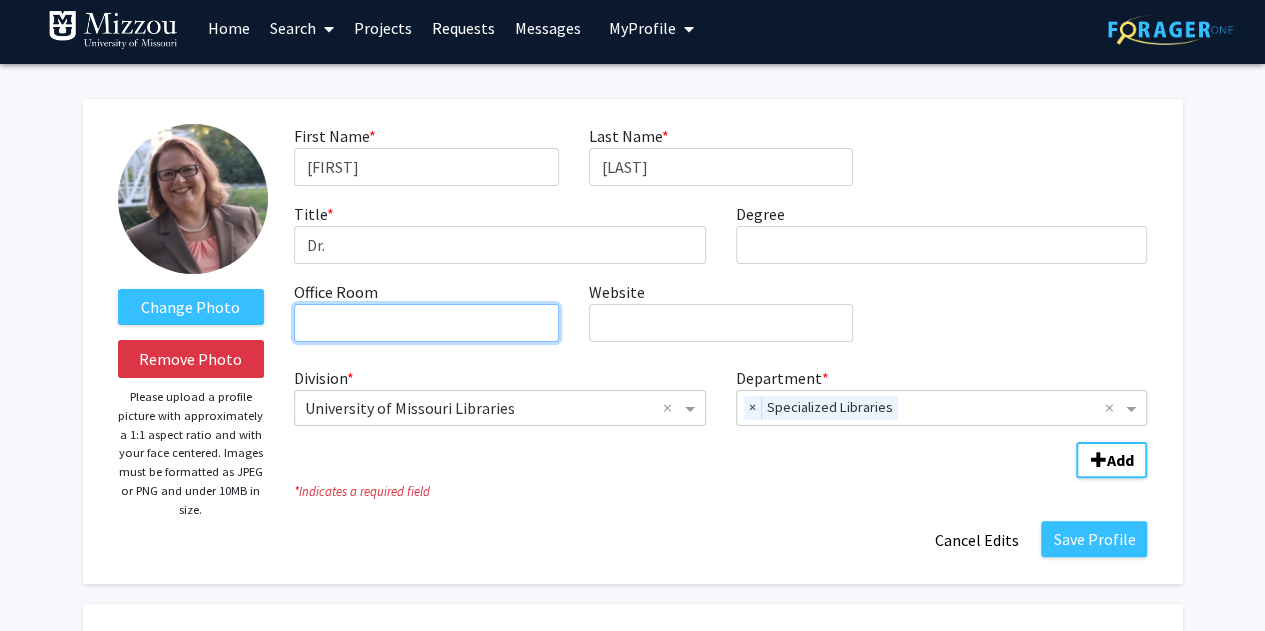 click on "Office Room  required" at bounding box center [426, 323] 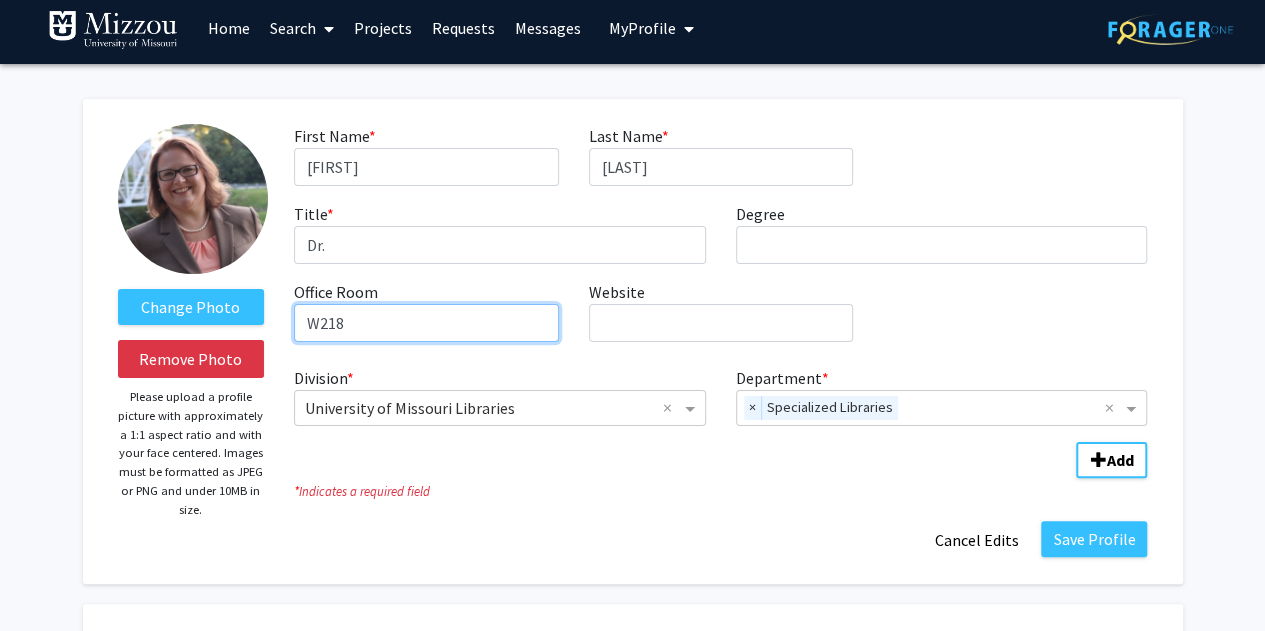 type on "W218" 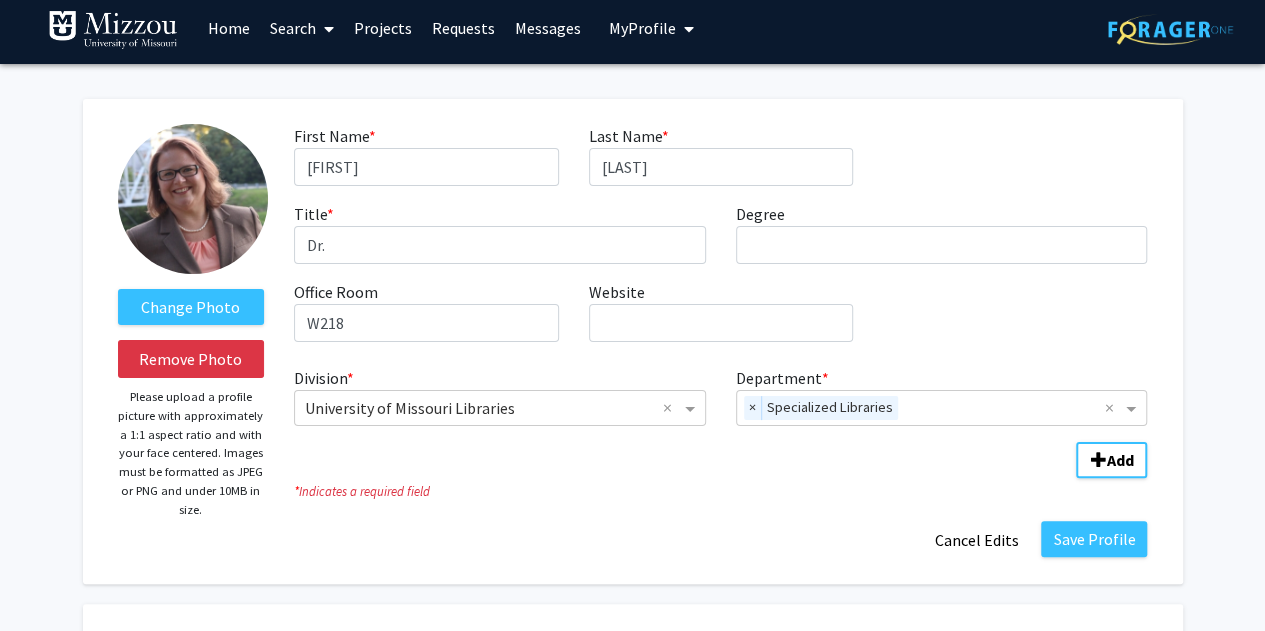 click on "*  Indicates a required field" 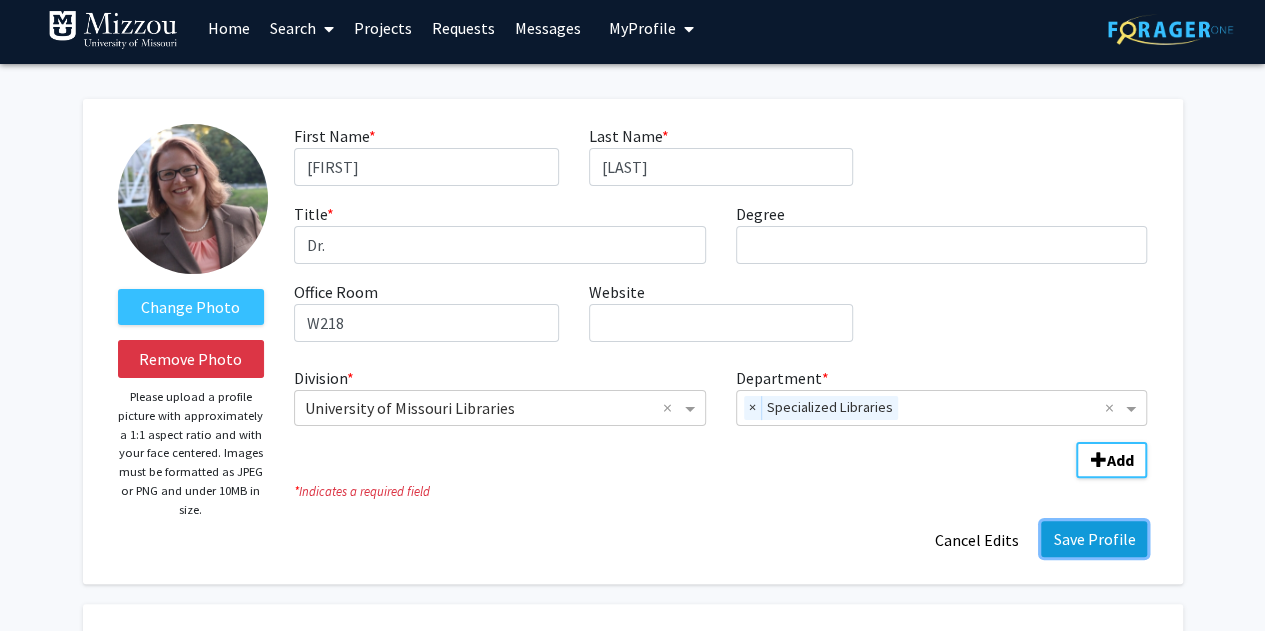 click on "Save Profile" 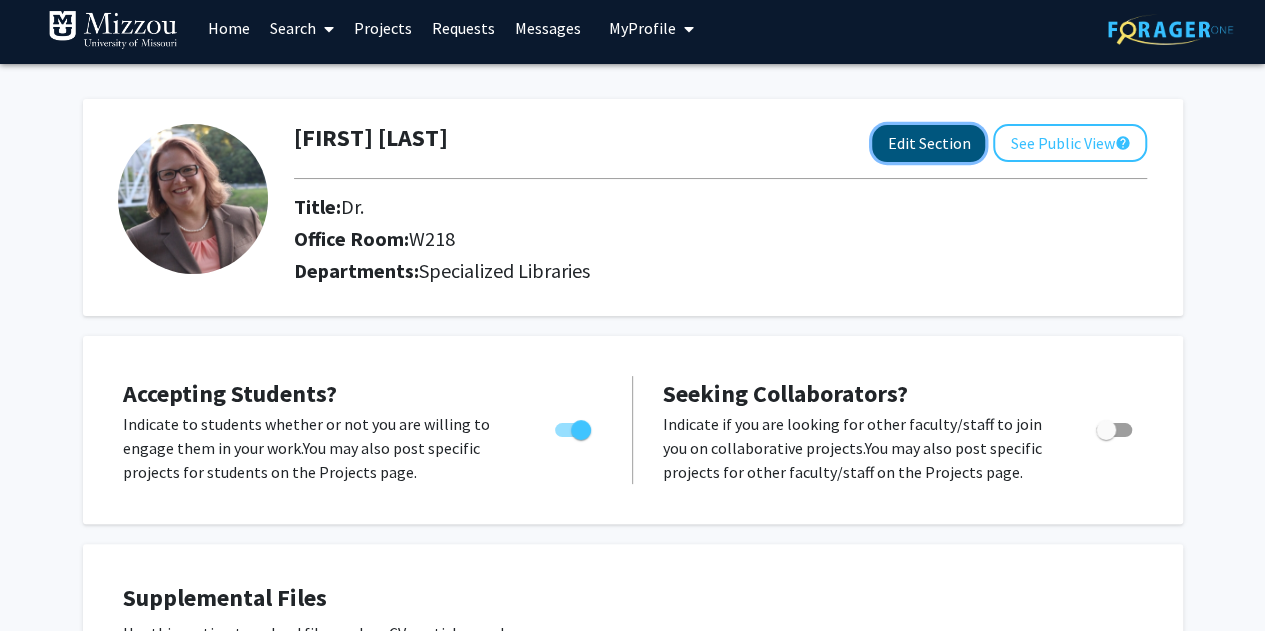 click on "Edit Section" 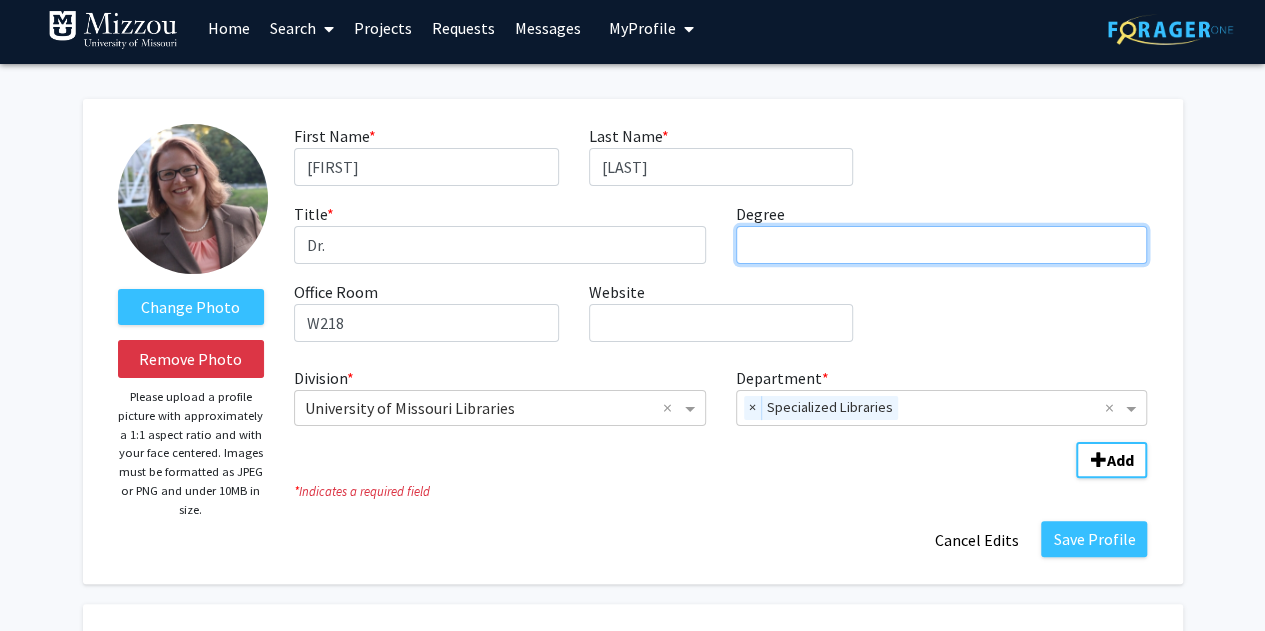 click on "Degree  required" at bounding box center [942, 245] 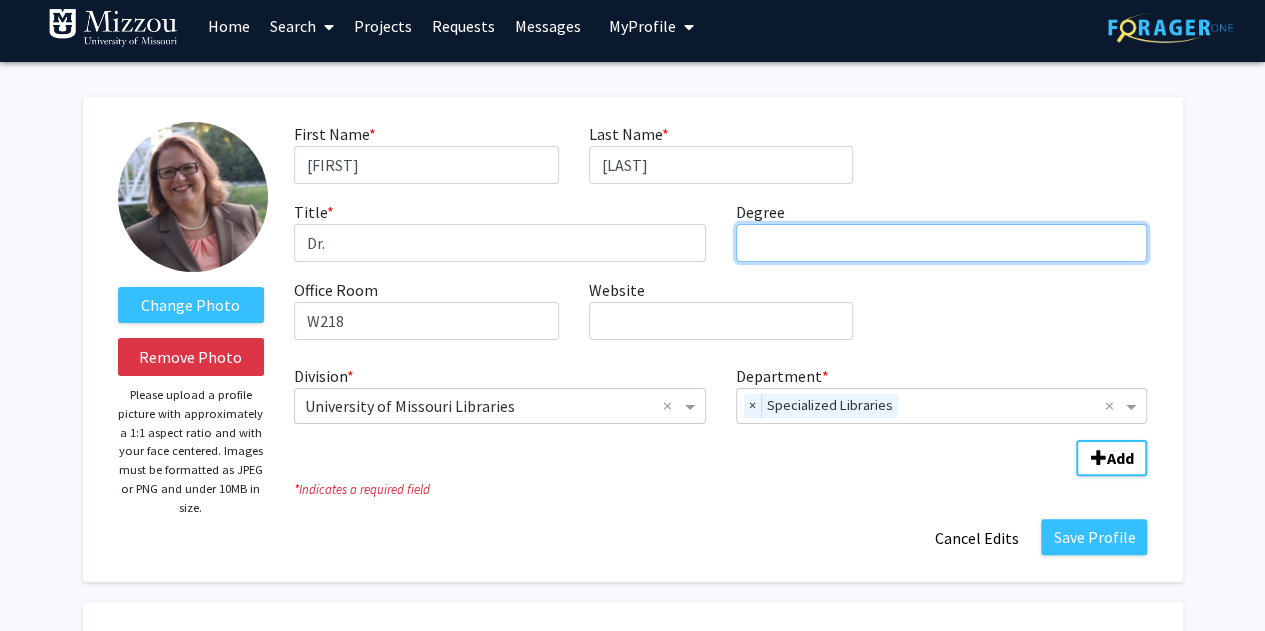 scroll, scrollTop: 0, scrollLeft: 0, axis: both 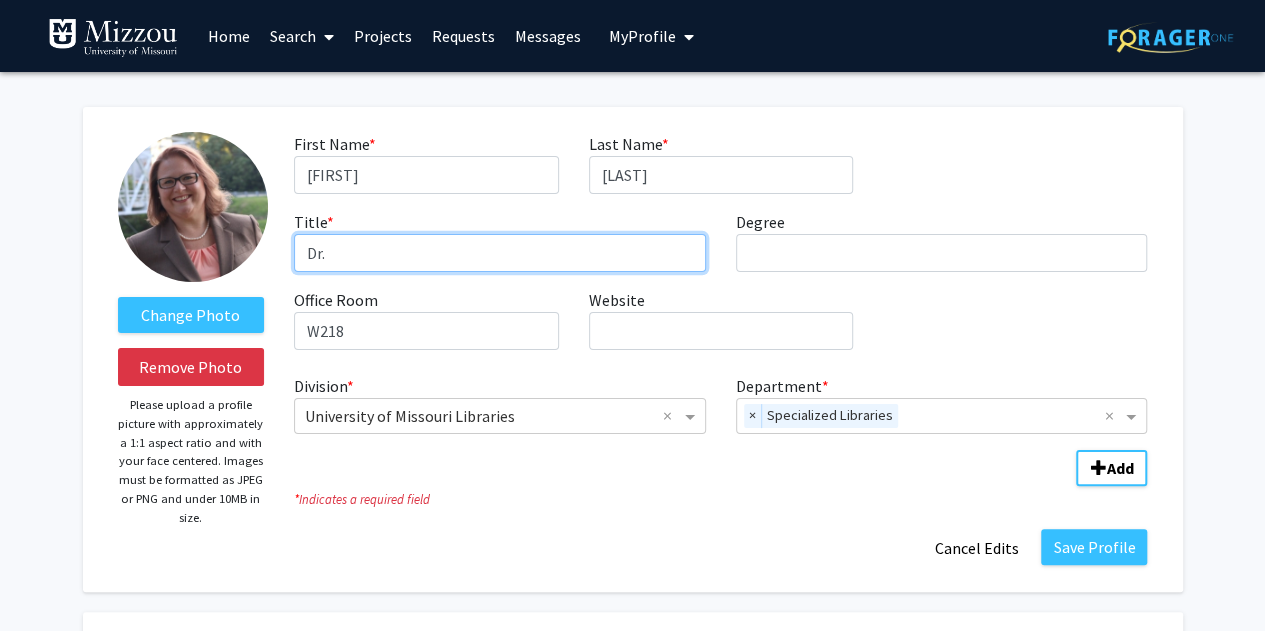 click on "Dr." at bounding box center [500, 253] 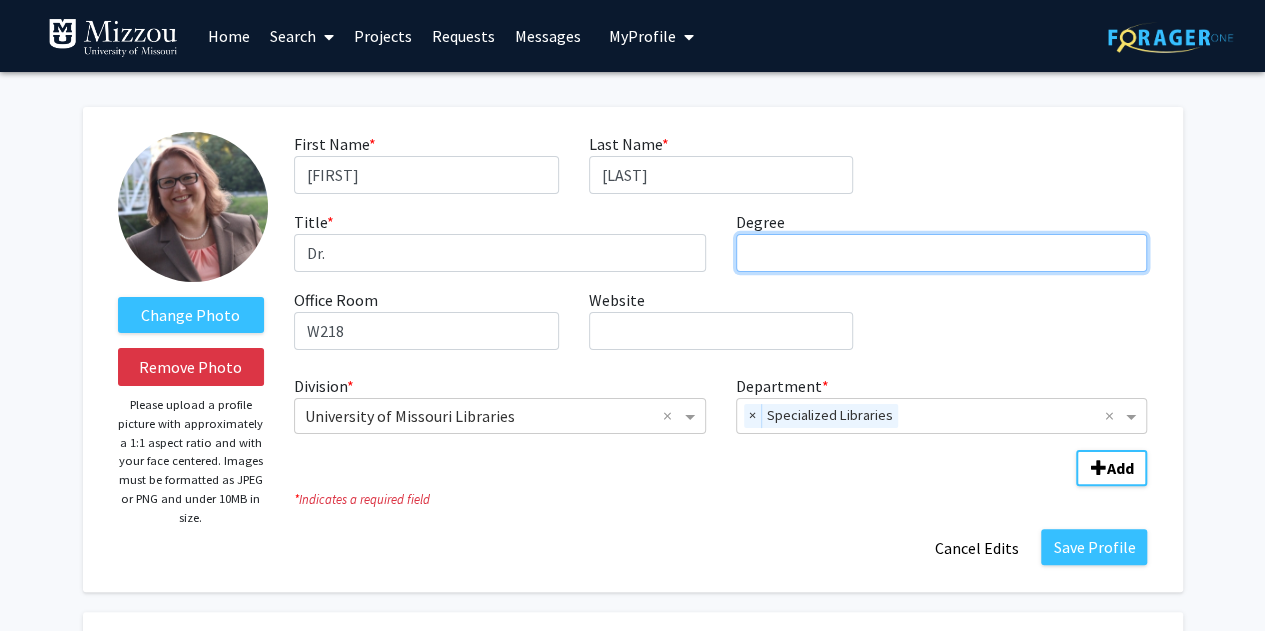 click on "Degree  required" at bounding box center [942, 253] 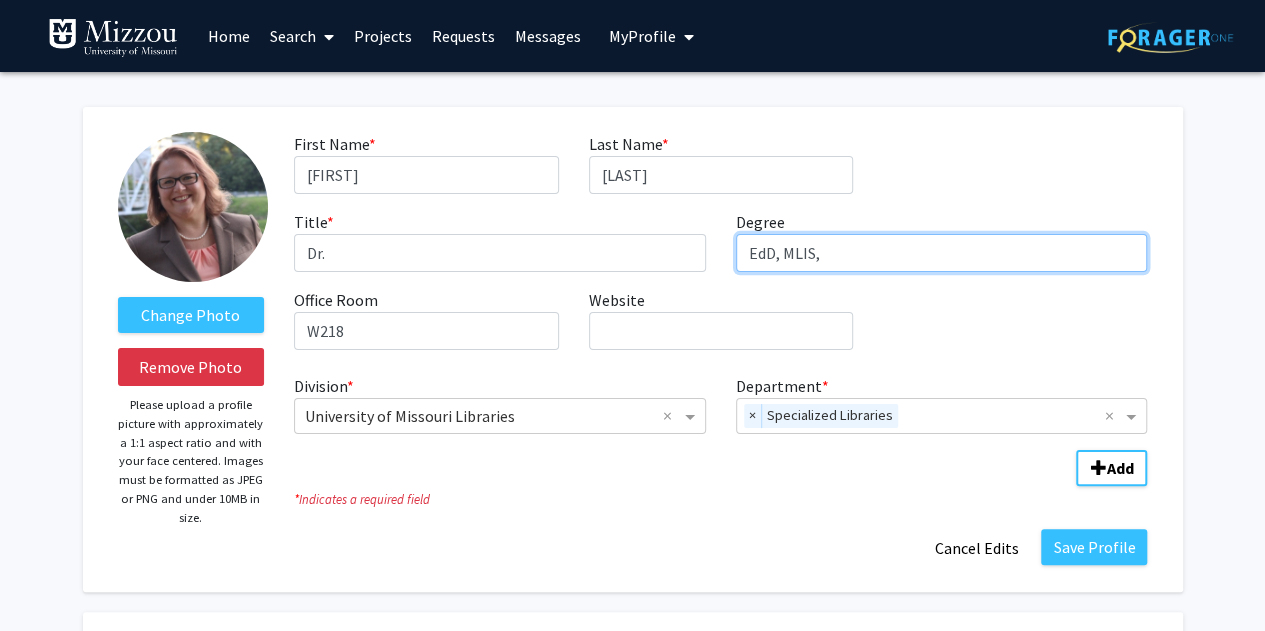 drag, startPoint x: 784, startPoint y: 255, endPoint x: 680, endPoint y: 236, distance: 105.72133 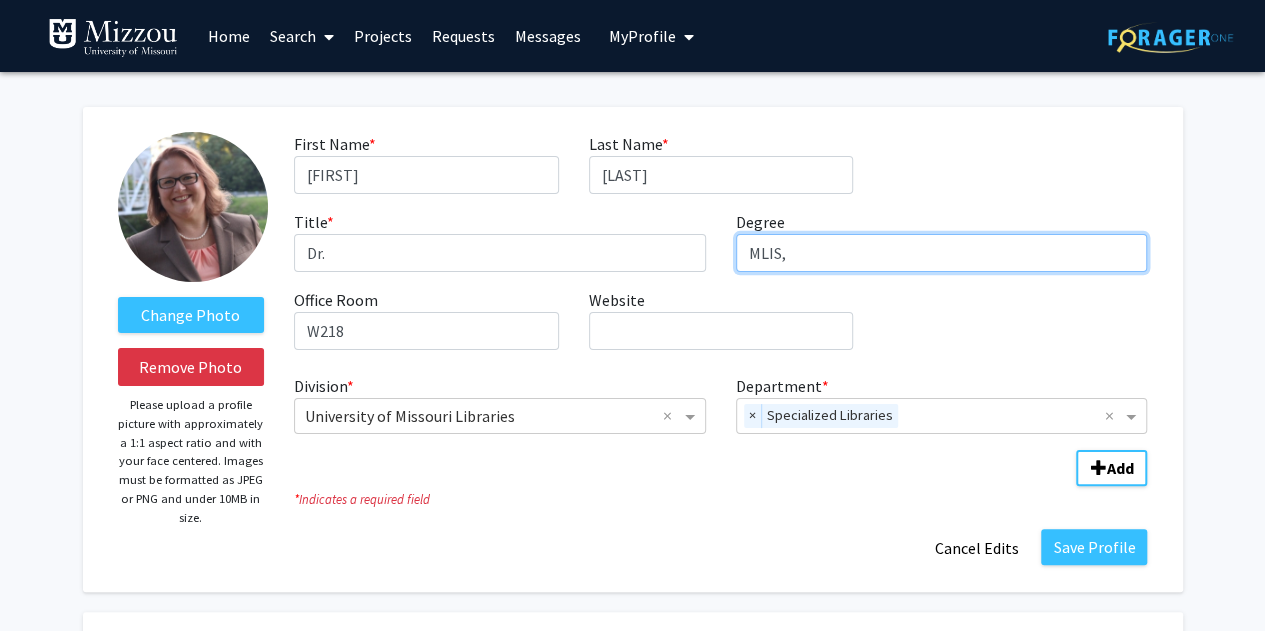 click on "MLIS," at bounding box center (942, 253) 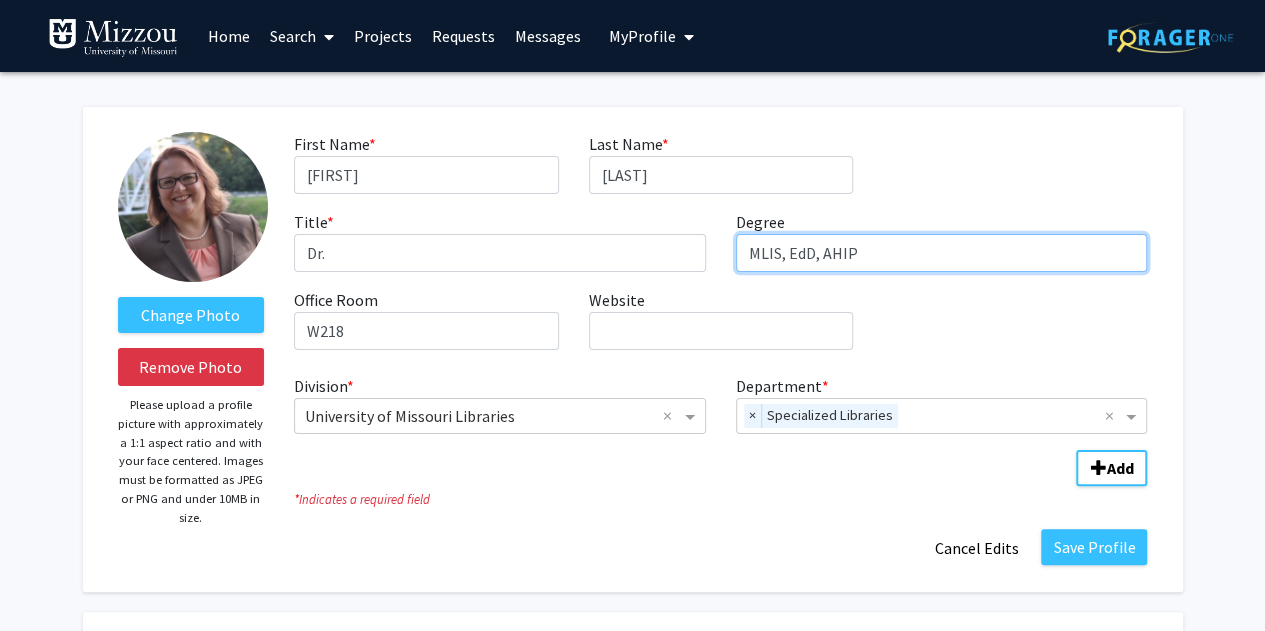 type on "MLIS, EdD, AHIP" 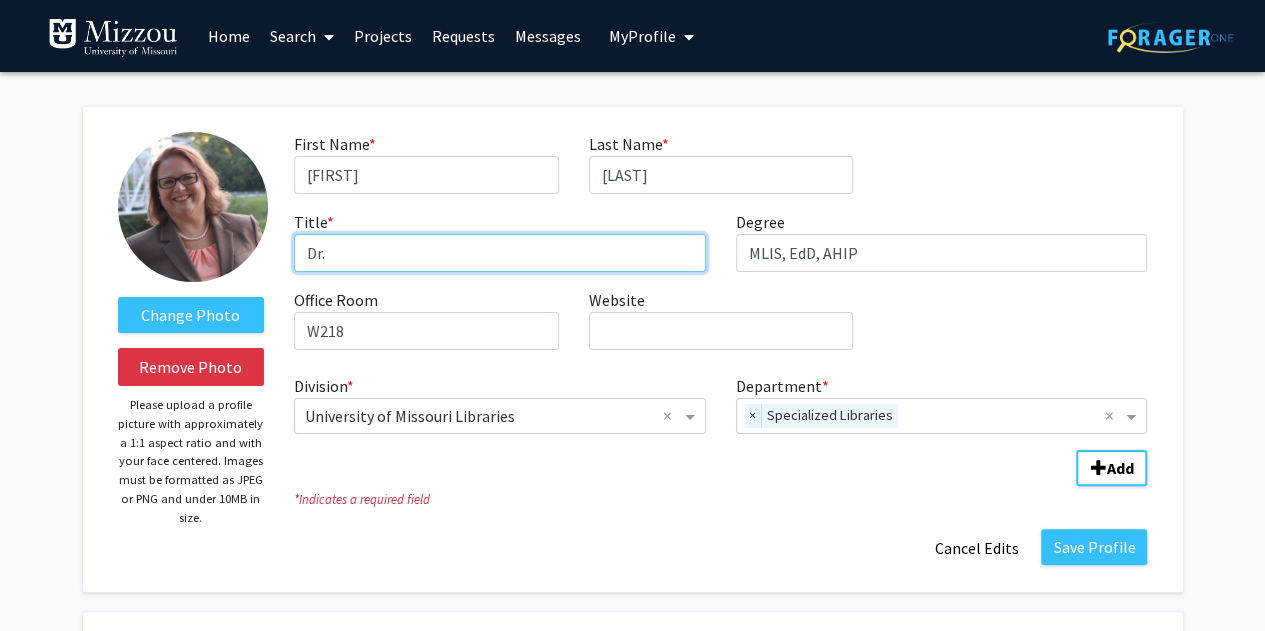 click on "Dr." at bounding box center (500, 253) 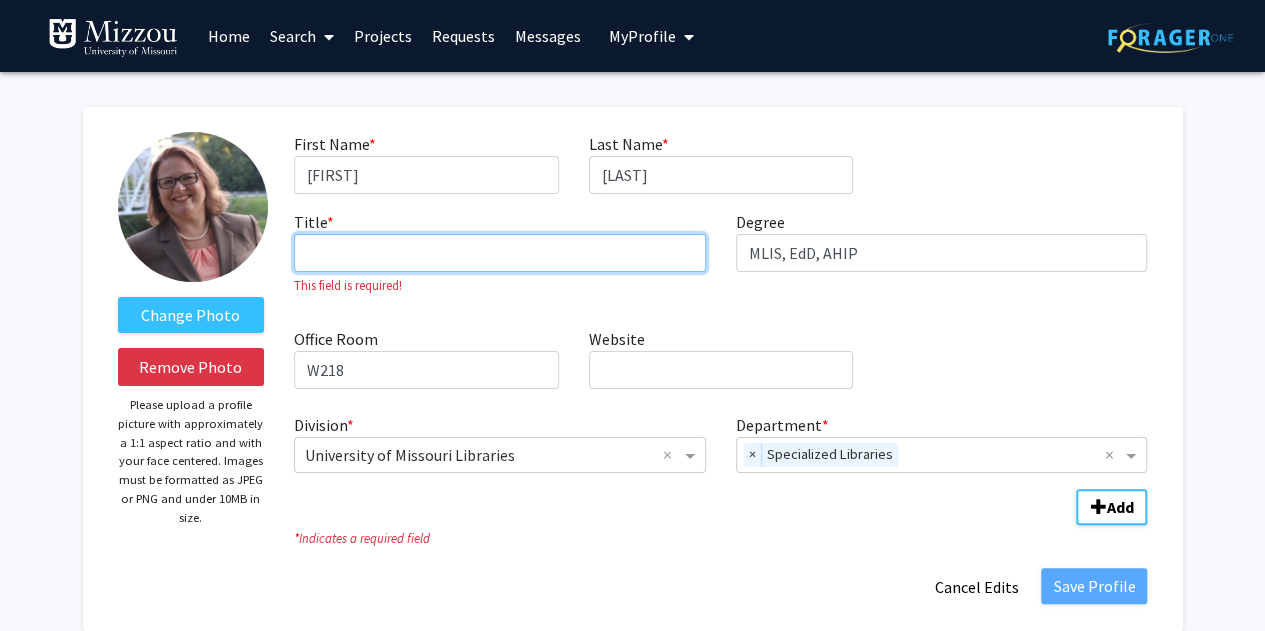 paste on "Head Librarian Zalk Veterinary Medical Library" 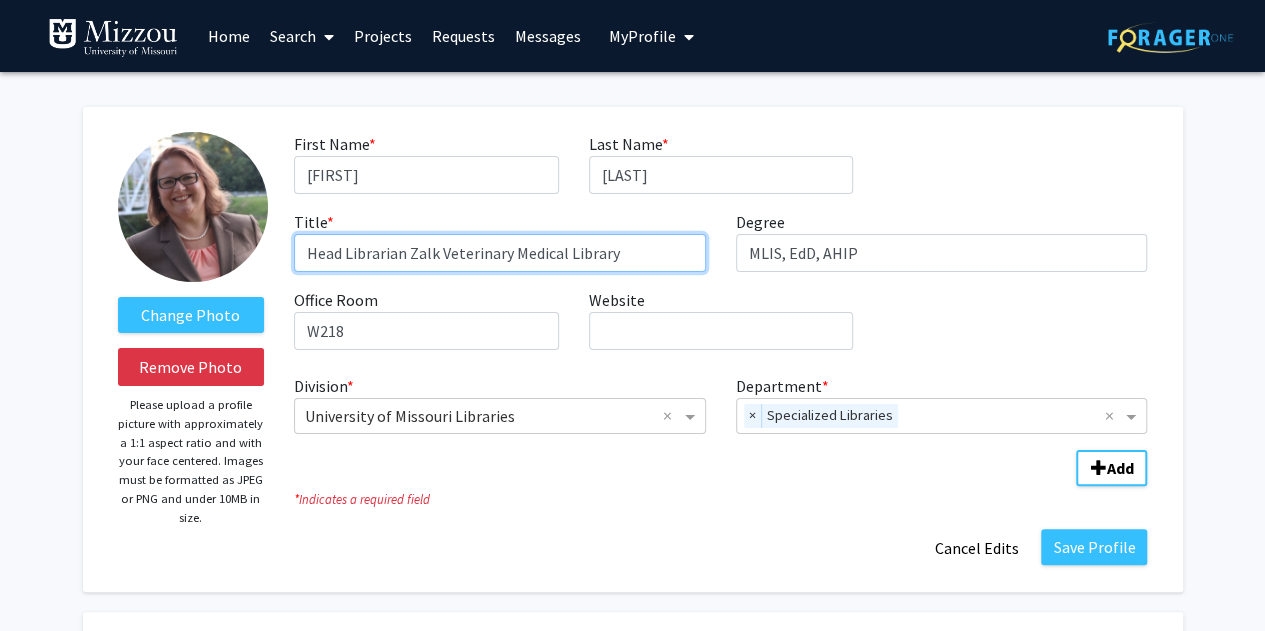 type on "Head Librarian Zalk Veterinary Medical Library" 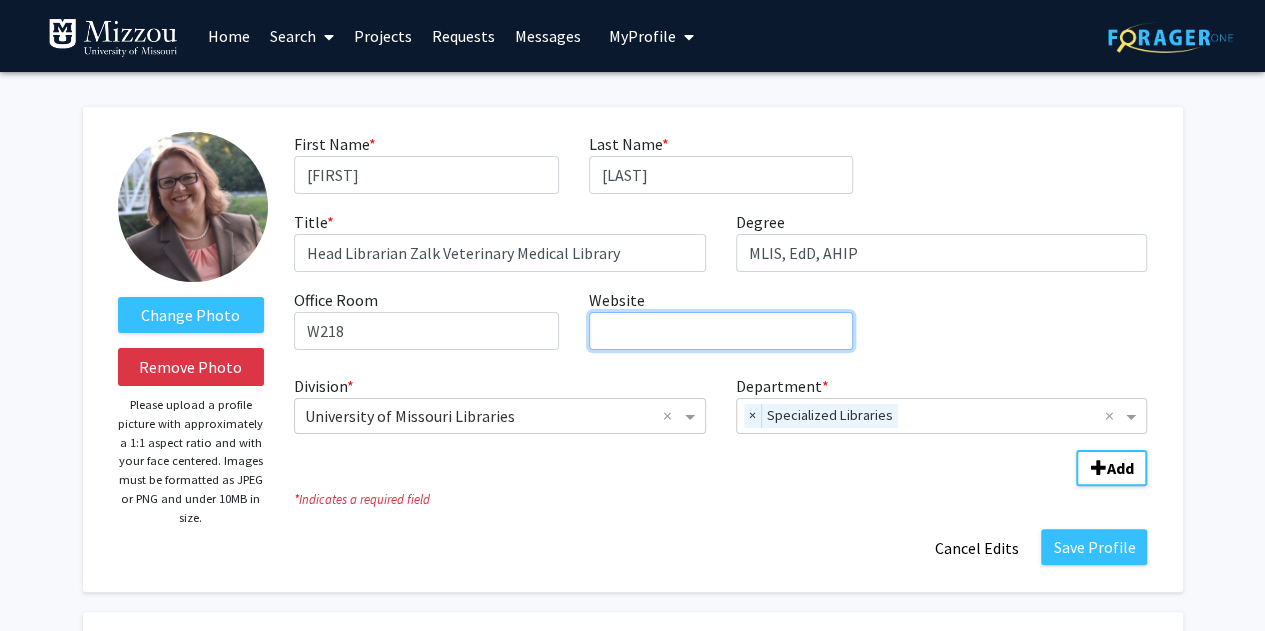 click on "Website  required" at bounding box center [721, 331] 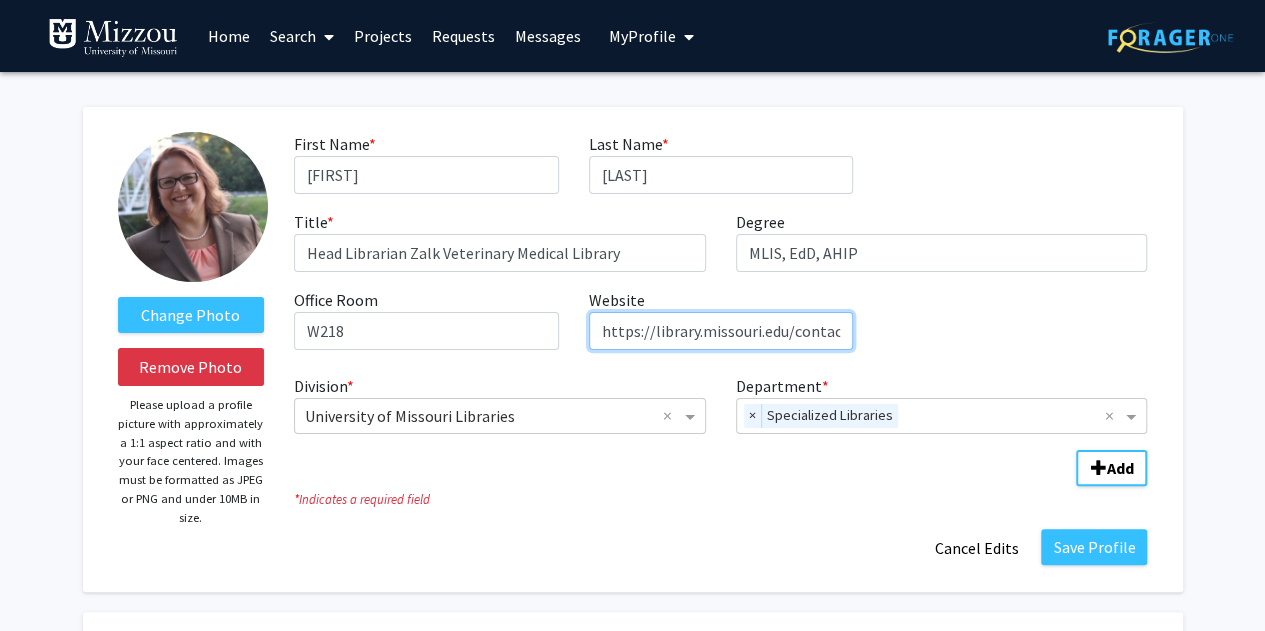 scroll, scrollTop: 0, scrollLeft: 99, axis: horizontal 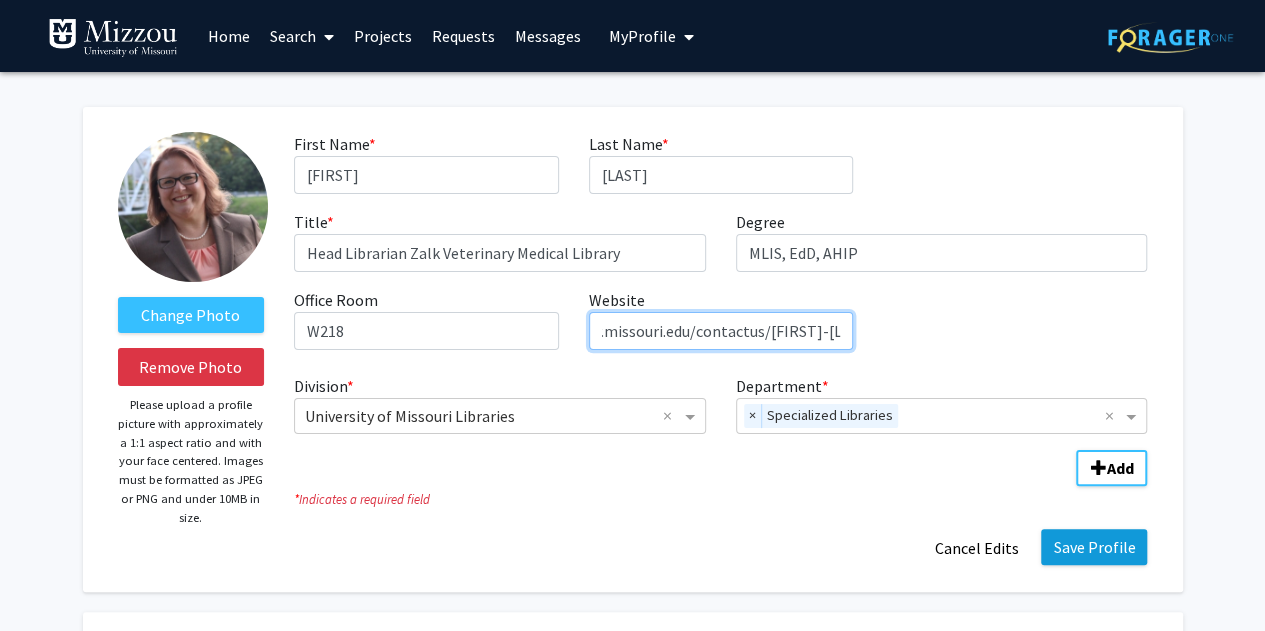 type on "https://library.missouri.edu/contactus/jenn-brady/" 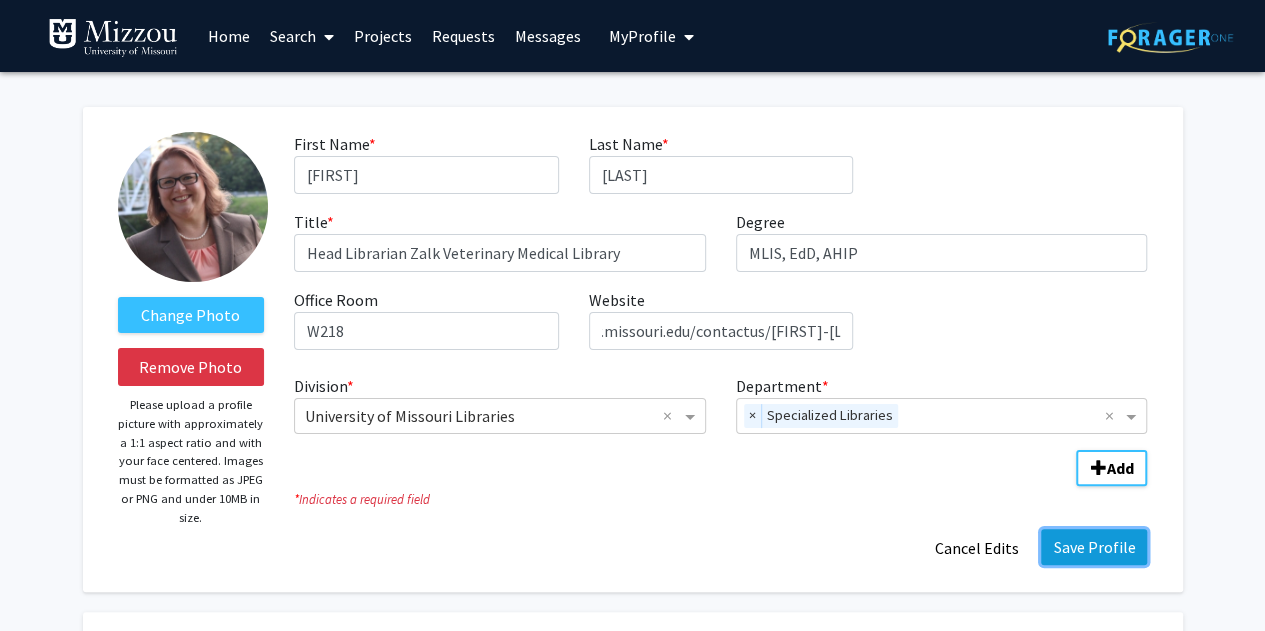scroll, scrollTop: 0, scrollLeft: 0, axis: both 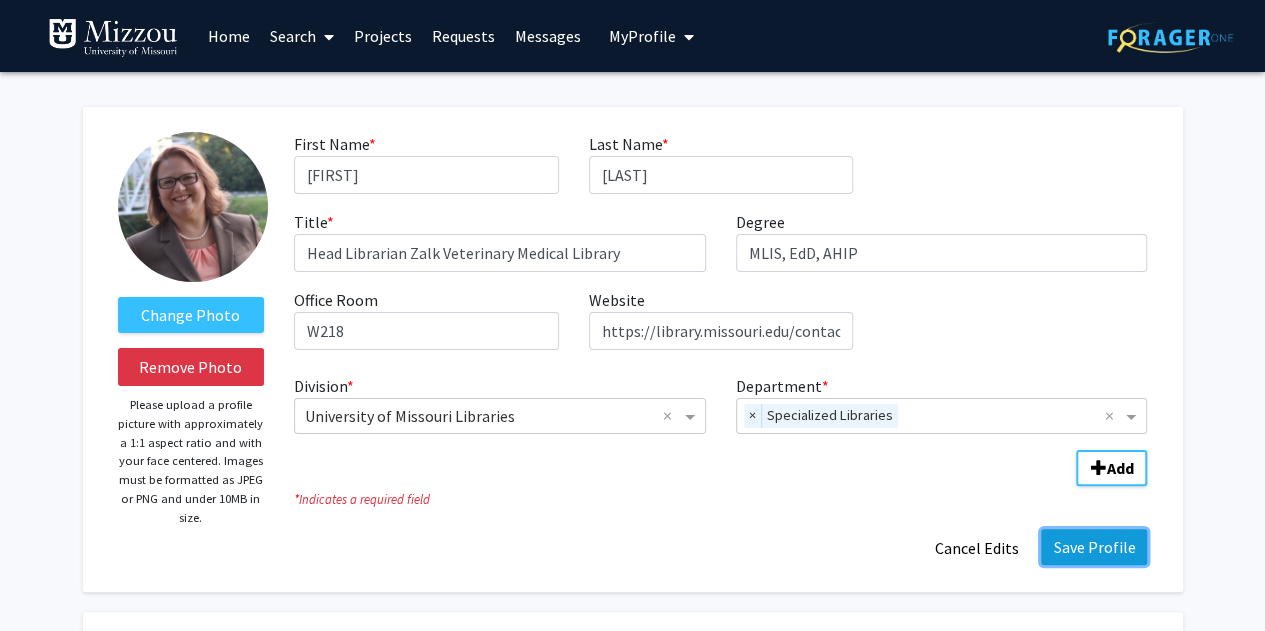 click on "Save Profile" 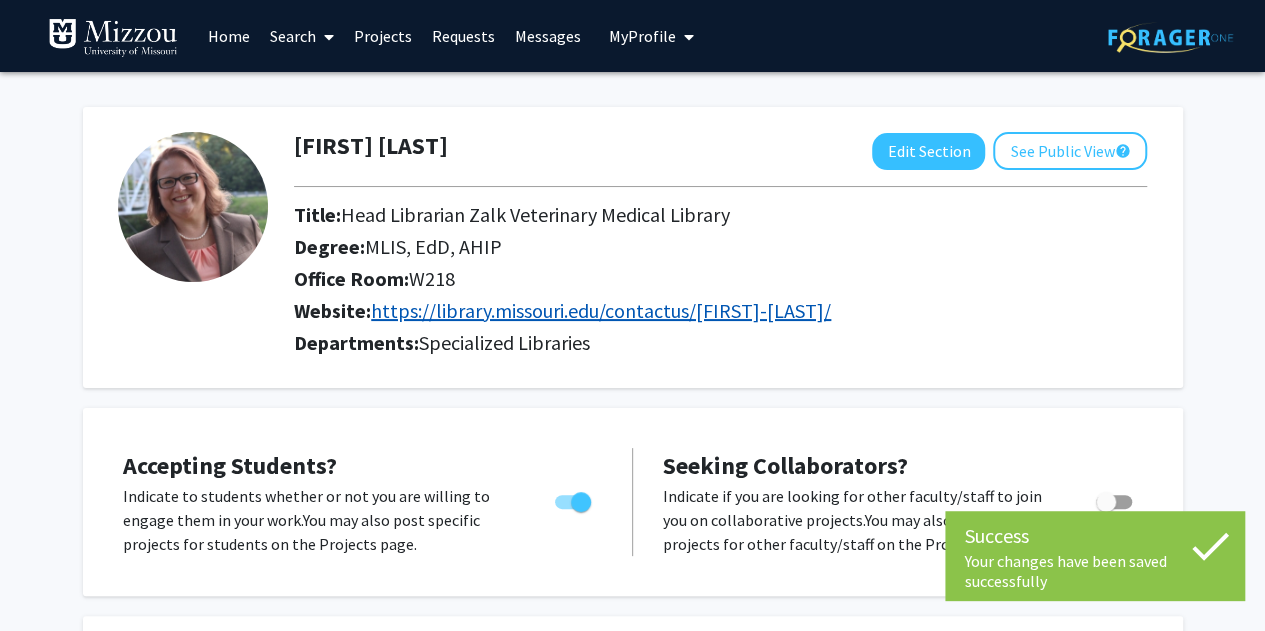 click on "https://library.missouri.edu/contactus/jenn-brady/" 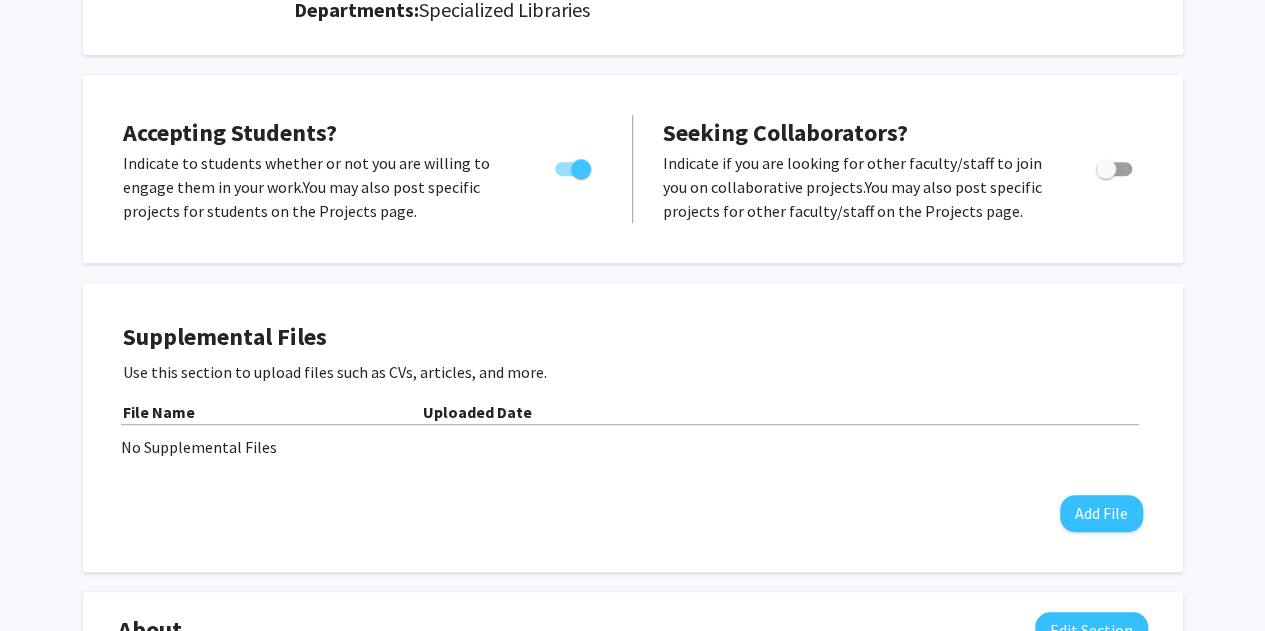 scroll, scrollTop: 334, scrollLeft: 0, axis: vertical 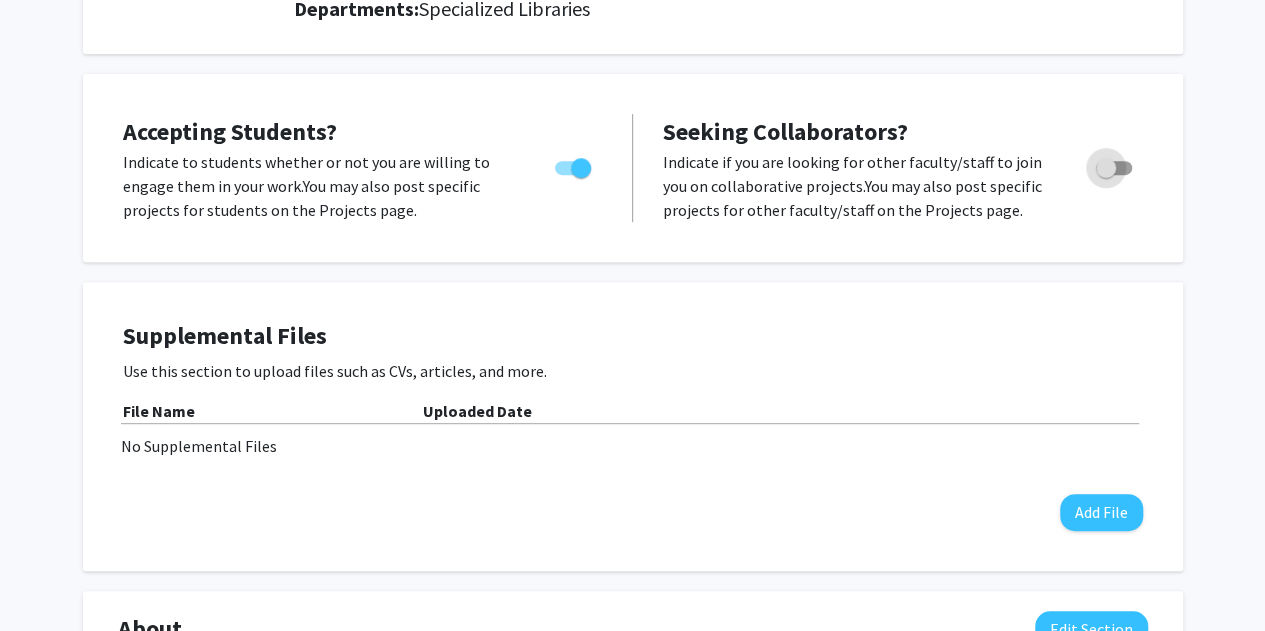 click at bounding box center [1110, 168] 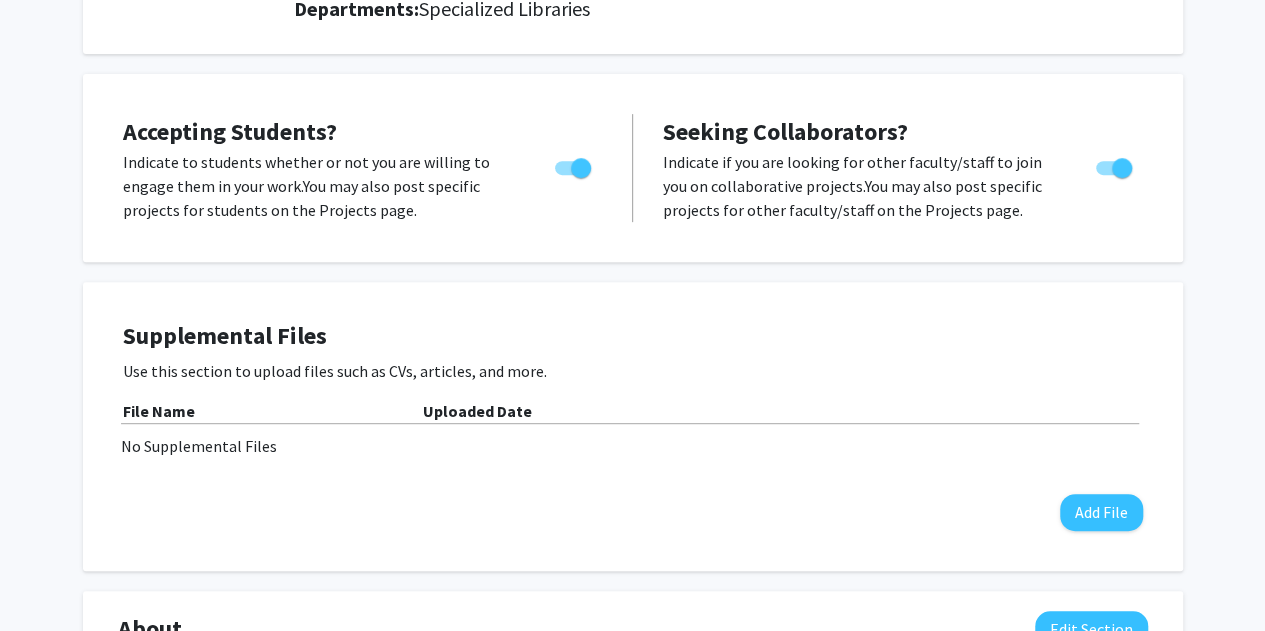 scroll, scrollTop: 0, scrollLeft: 0, axis: both 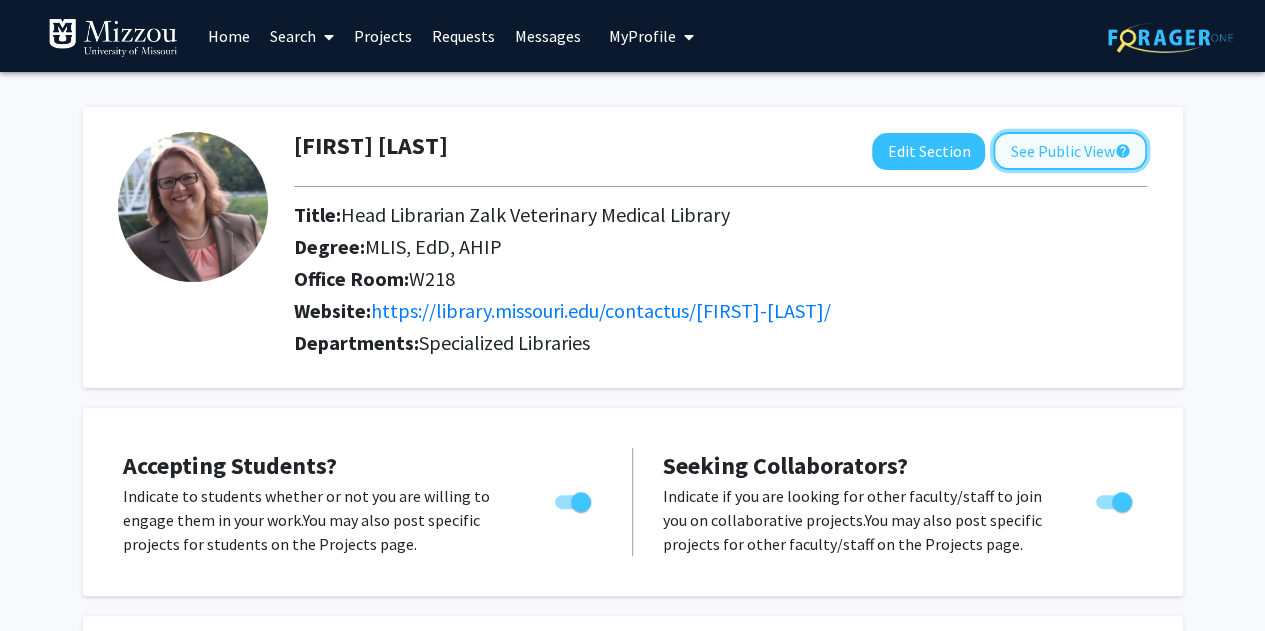 click on "See Public View  help" 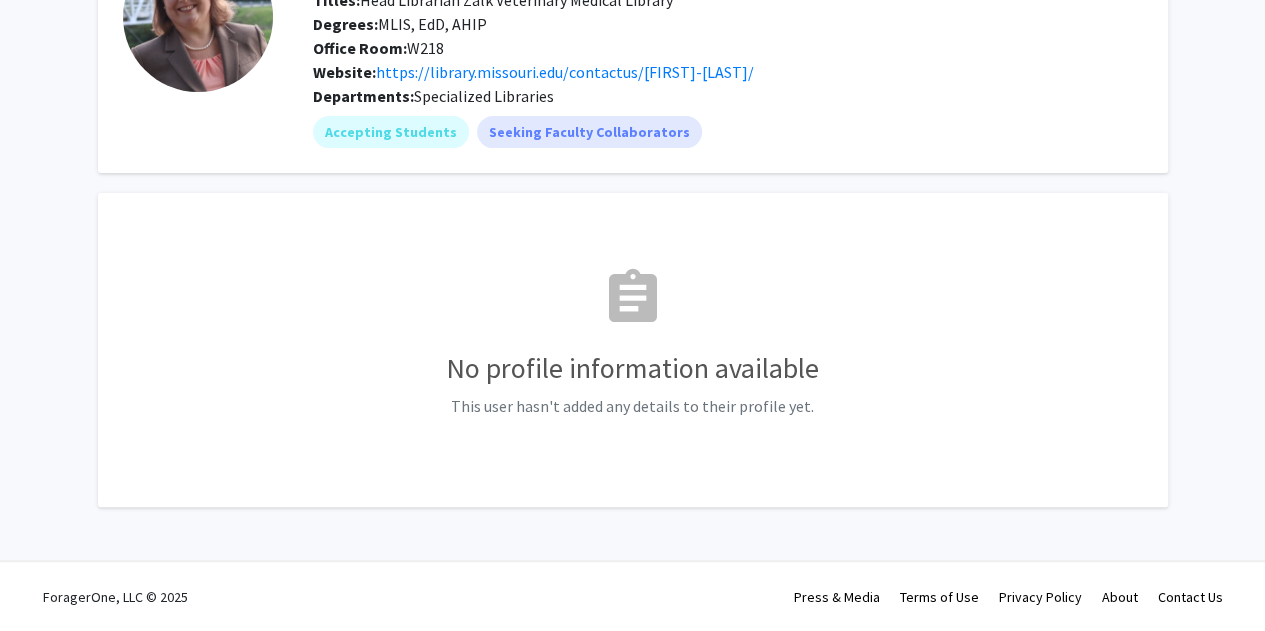 scroll, scrollTop: 0, scrollLeft: 0, axis: both 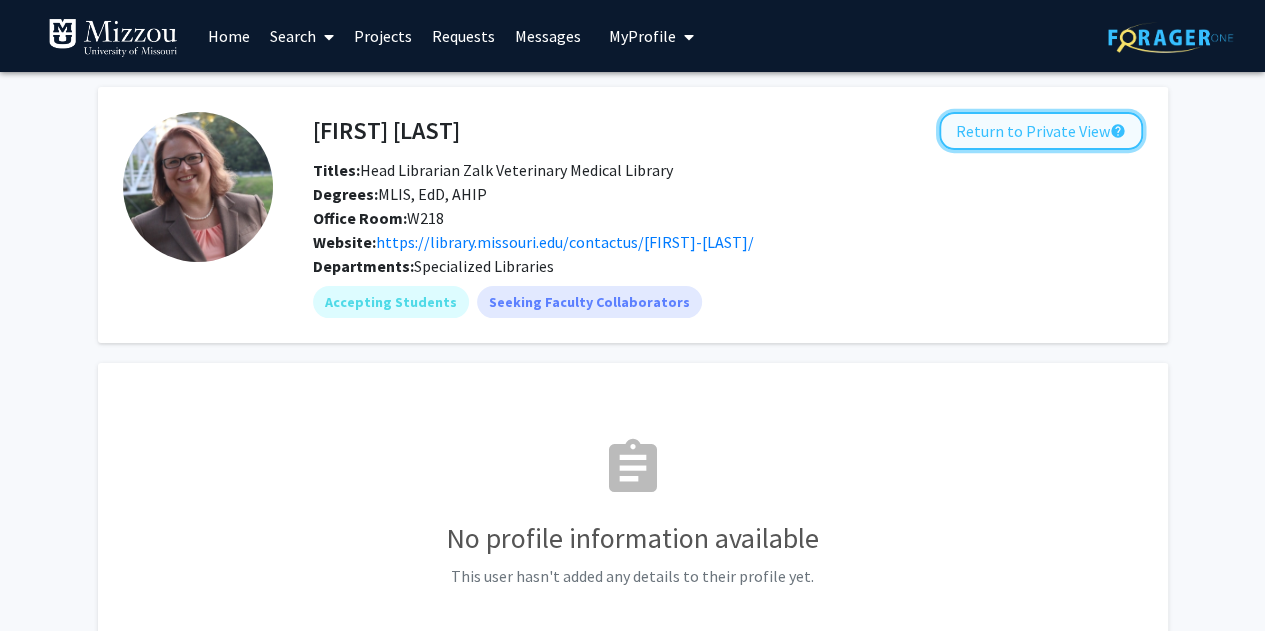 click on "Return to Private View  help" 